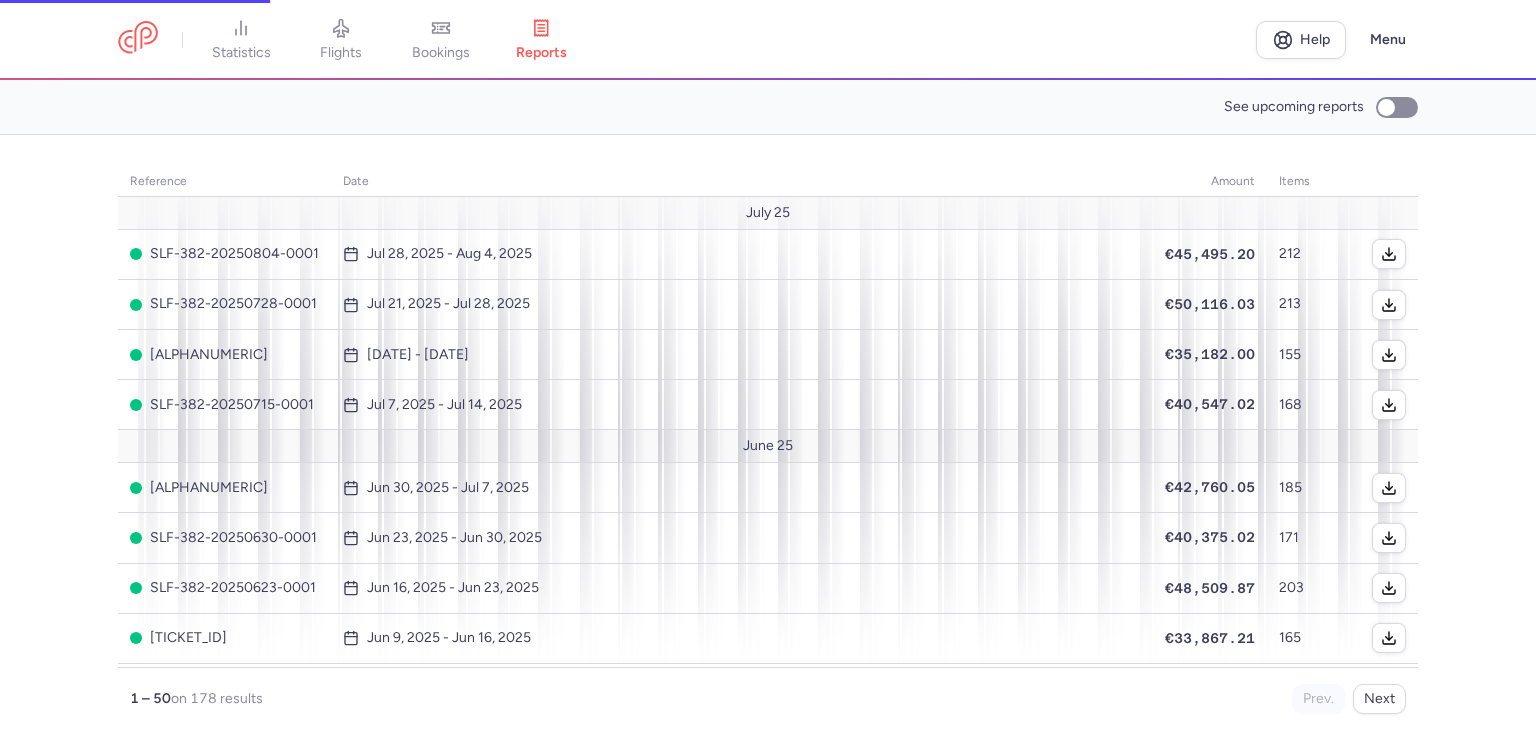 scroll, scrollTop: 0, scrollLeft: 0, axis: both 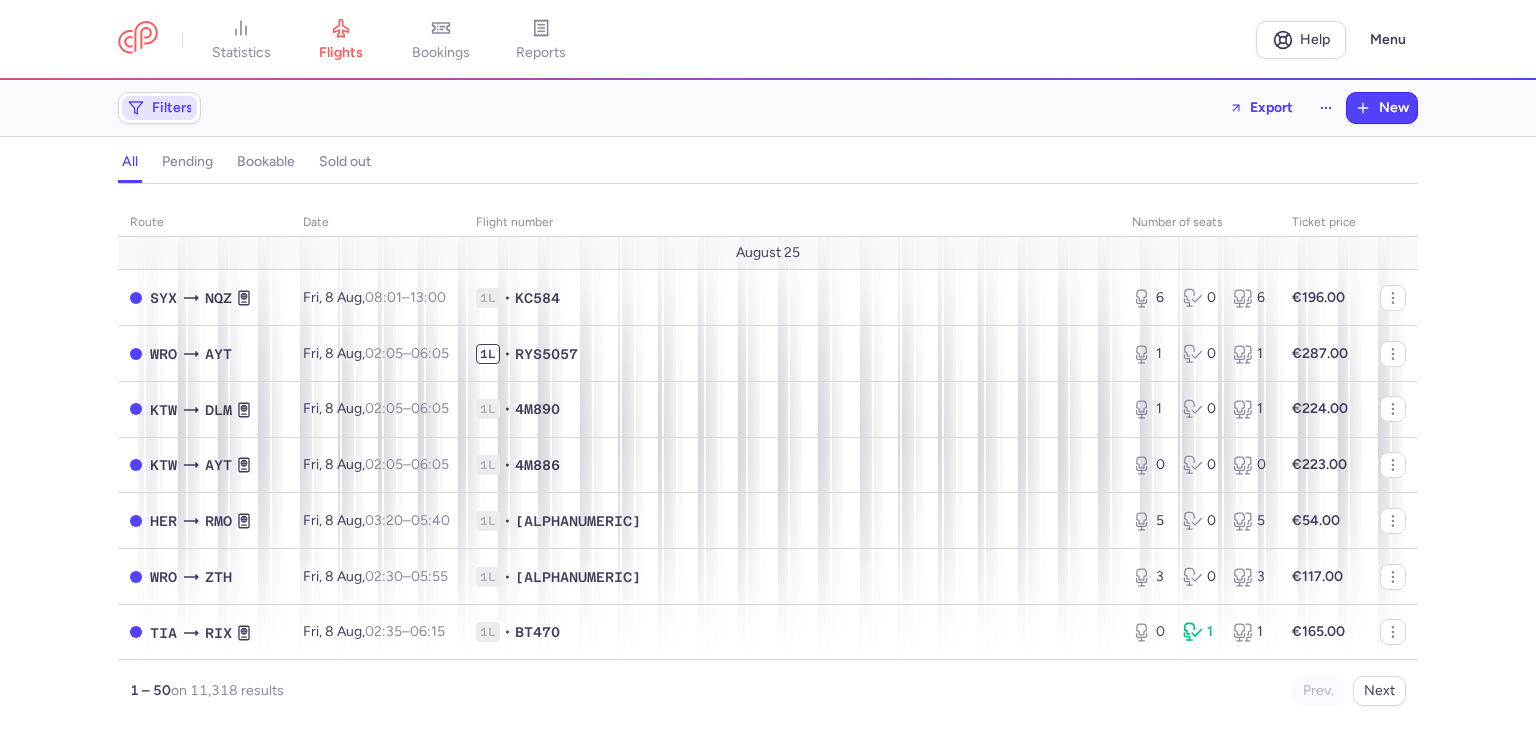 click on "Filters" at bounding box center [159, 108] 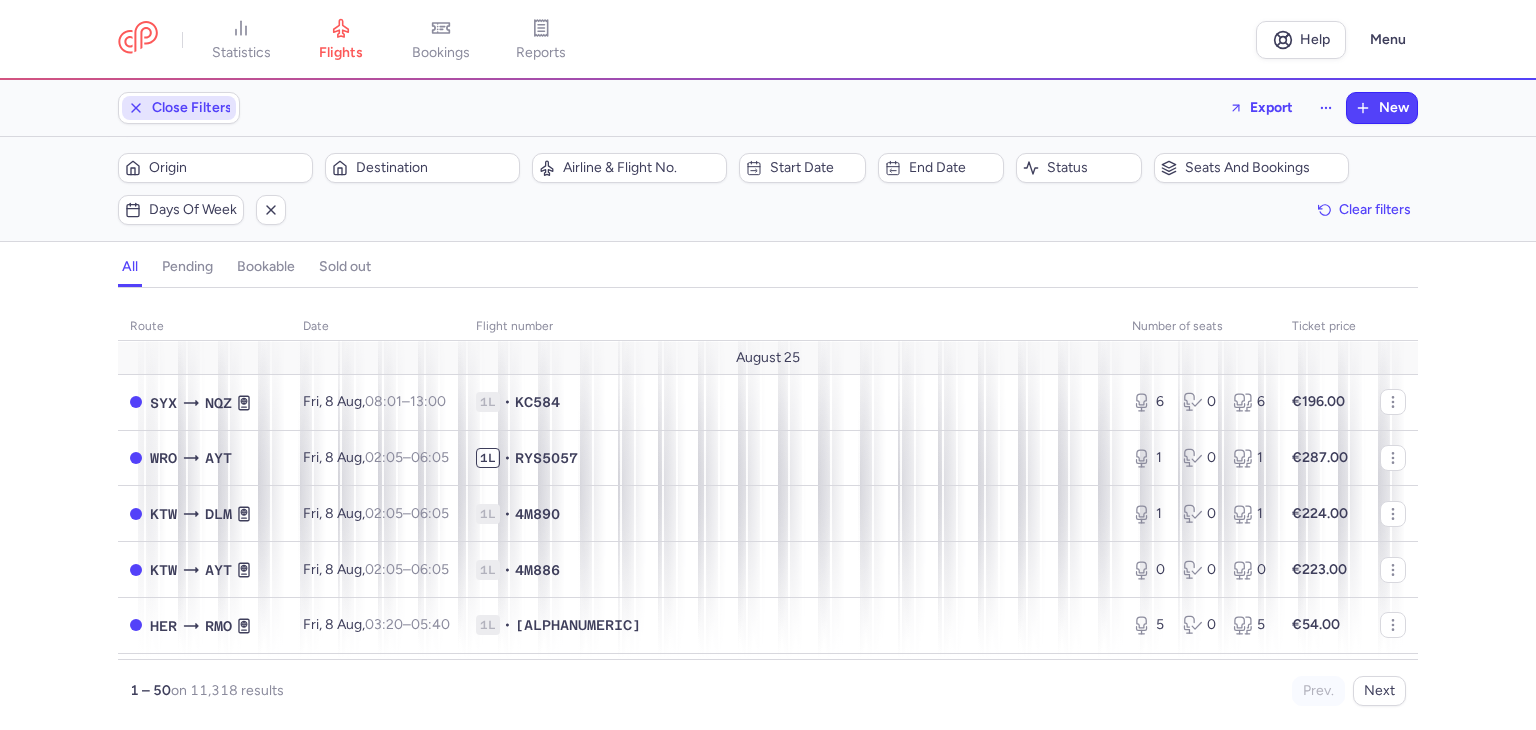 scroll, scrollTop: 0, scrollLeft: 0, axis: both 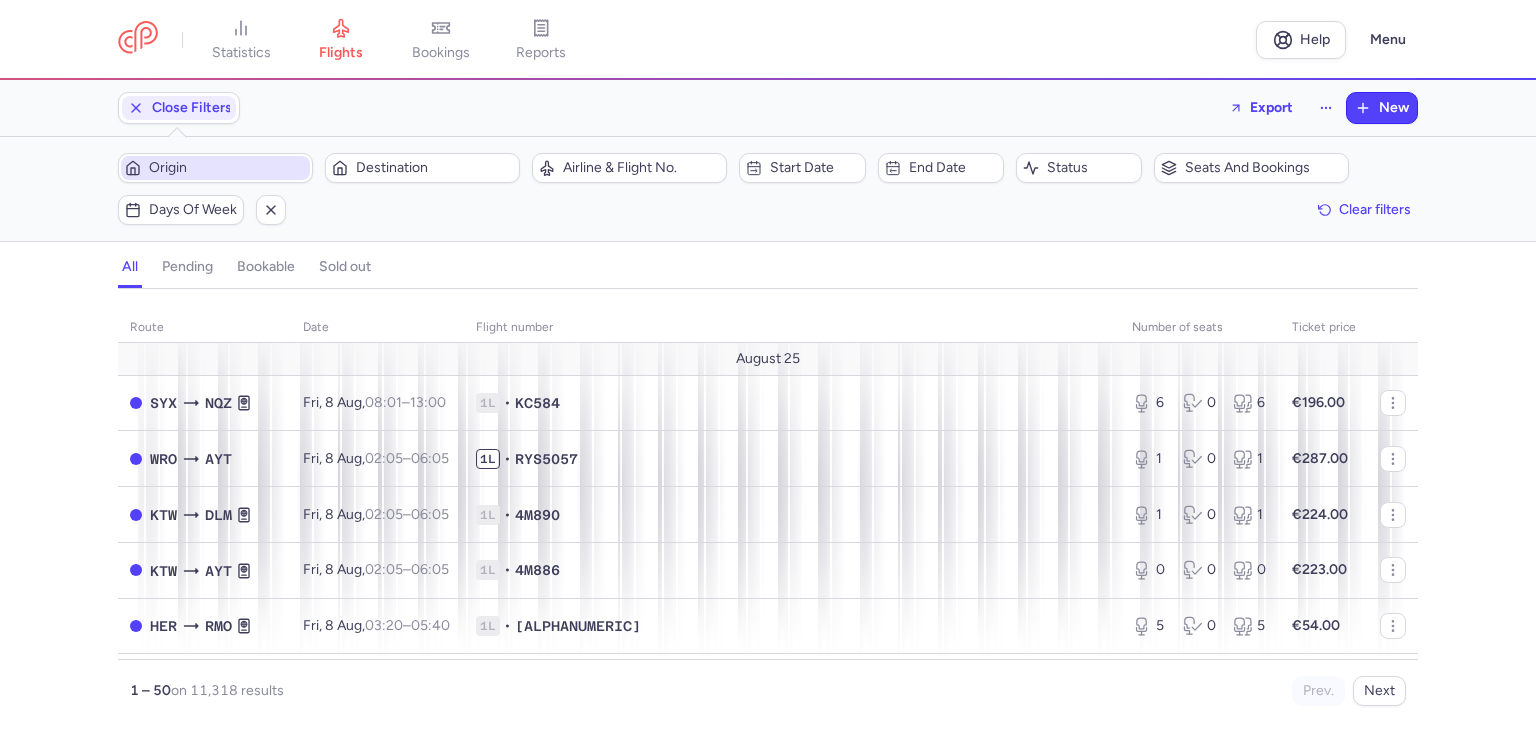 click on "Origin" at bounding box center (227, 168) 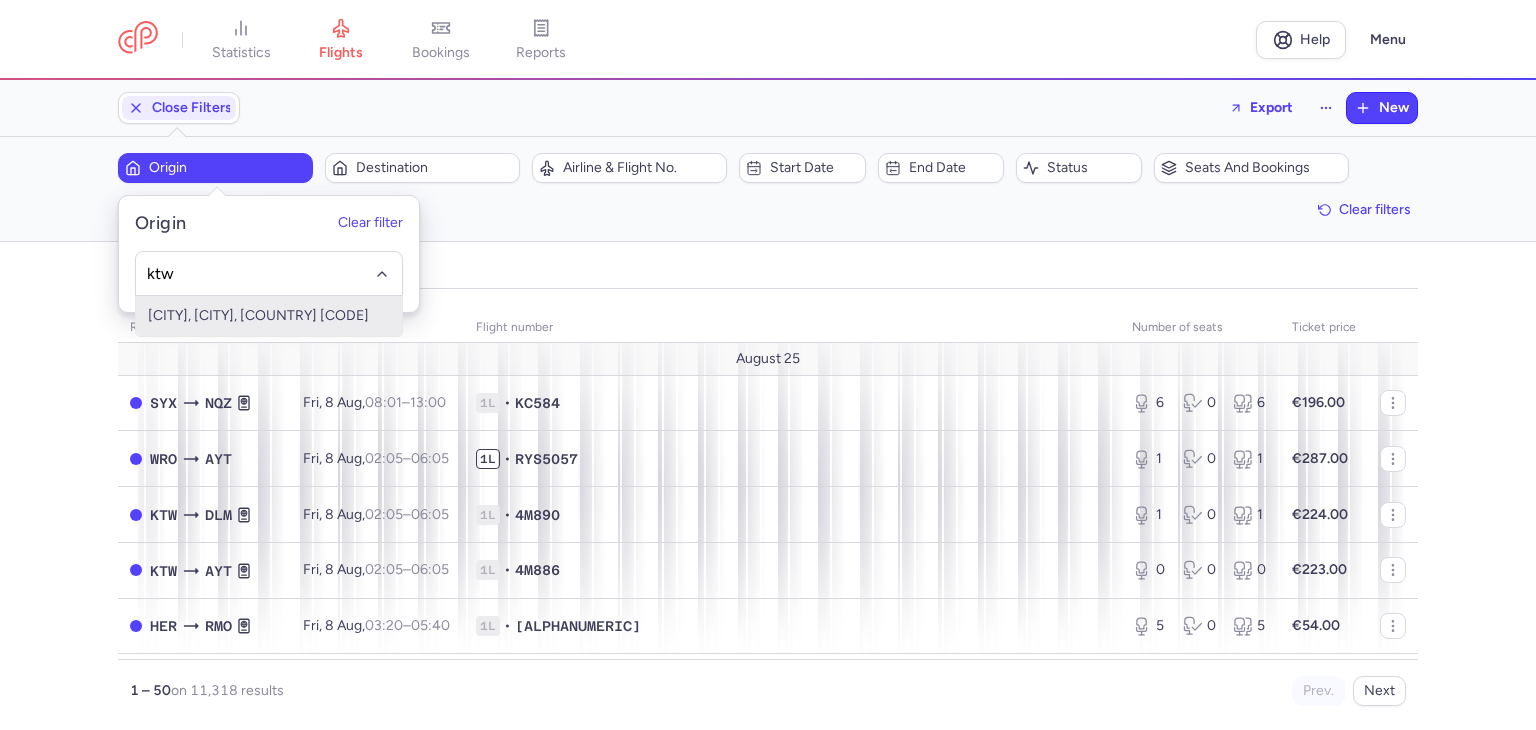 click on "[CITY], [CITY], [COUNTRY] [CODE]" at bounding box center (269, 316) 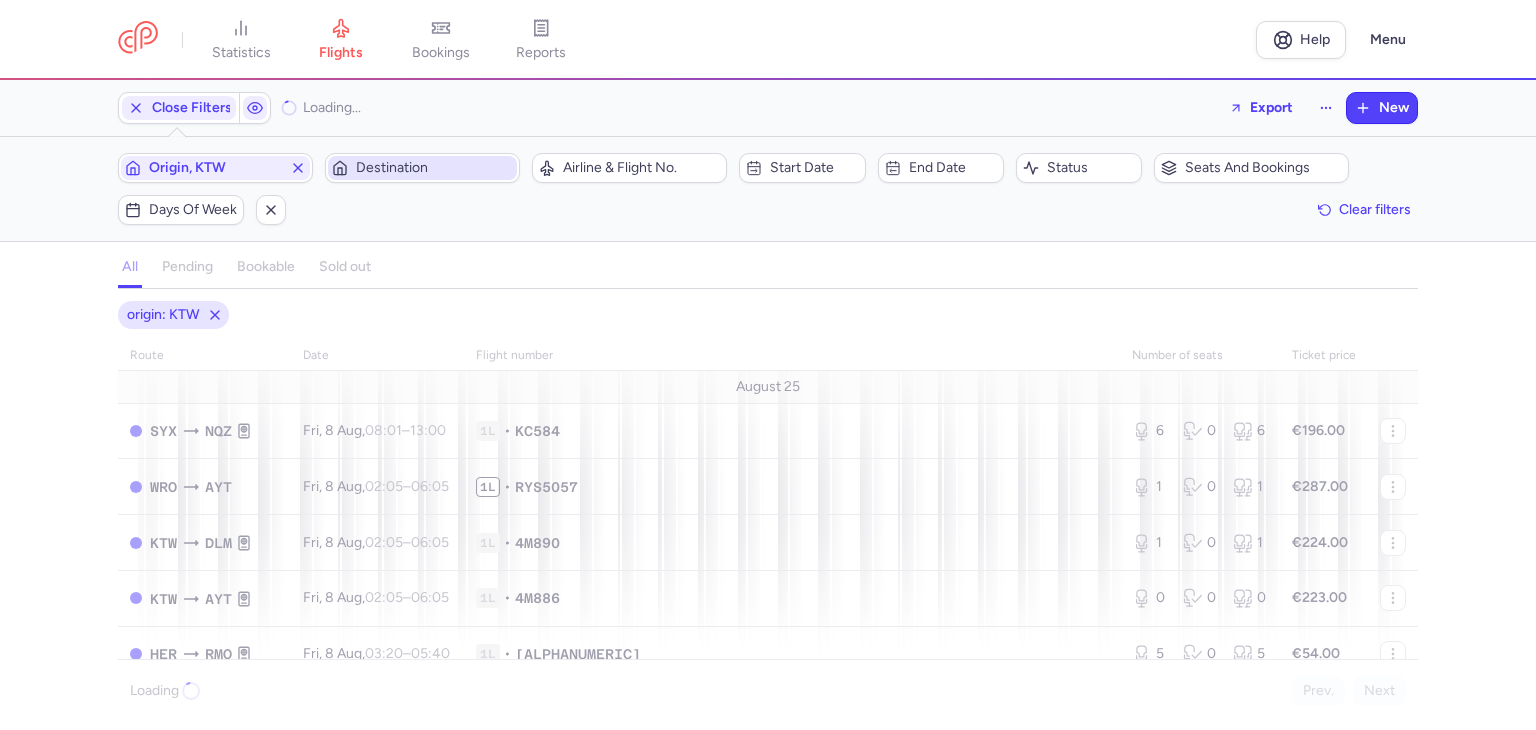 click on "Destination" at bounding box center (434, 168) 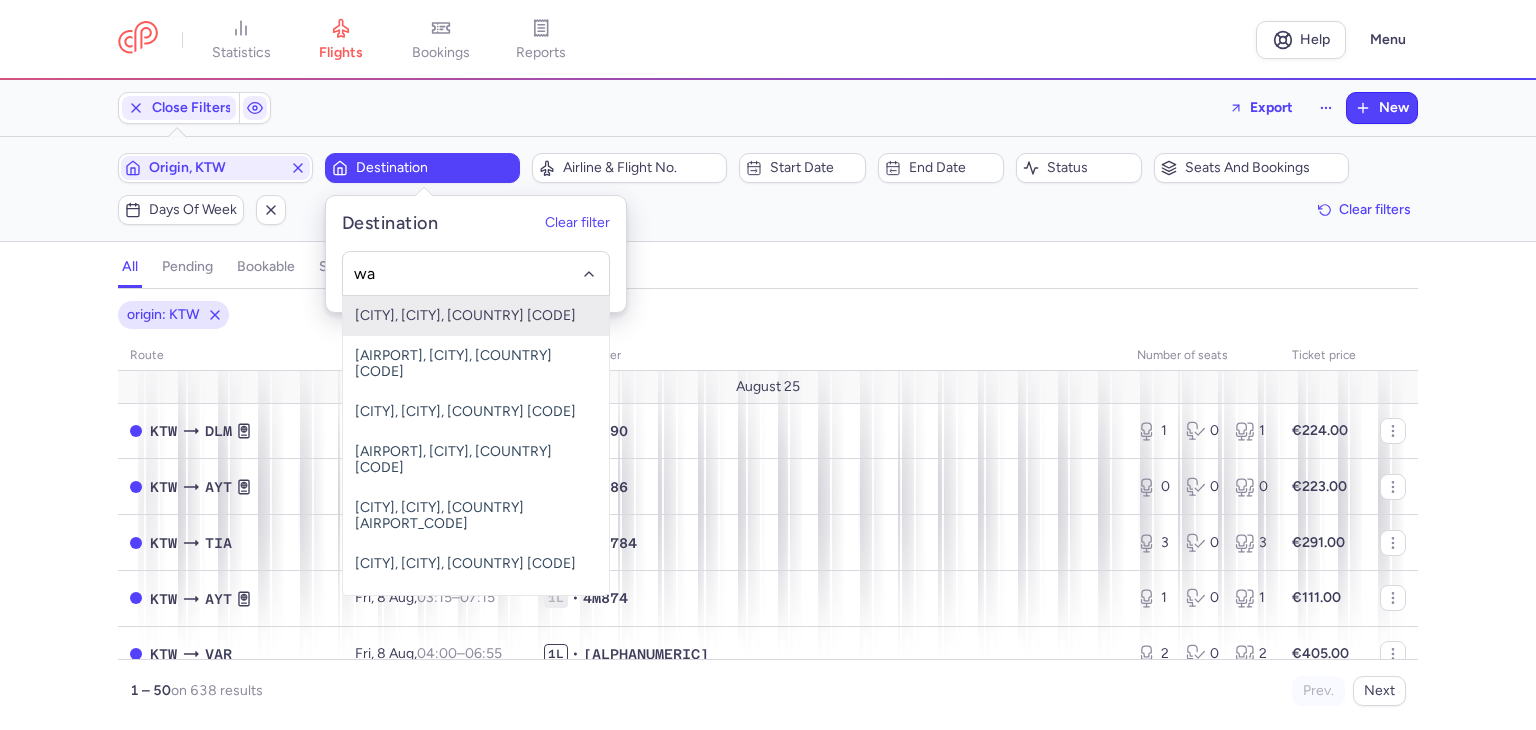 type on "w" 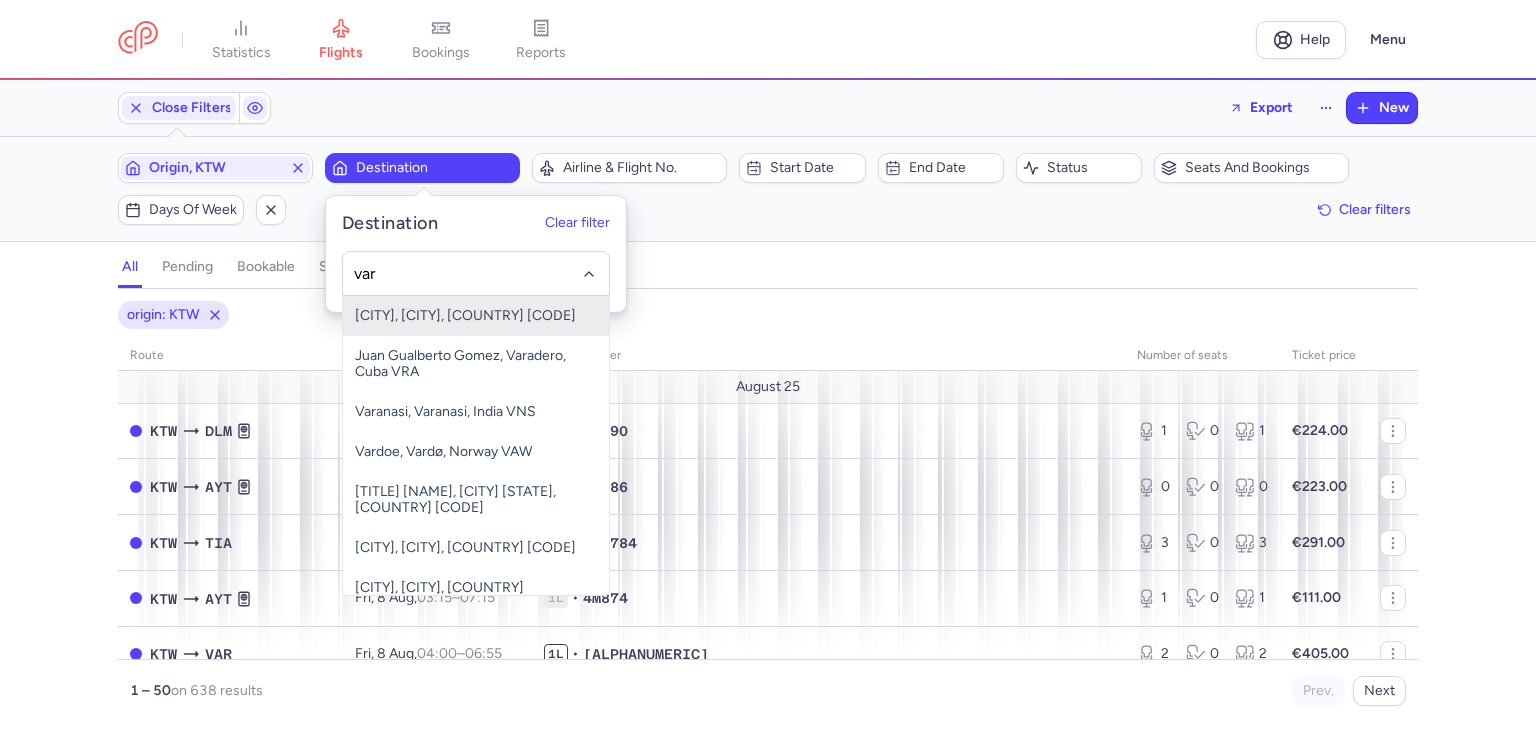 click on "[CITY], [CITY], [COUNTRY] [CODE]" at bounding box center [476, 316] 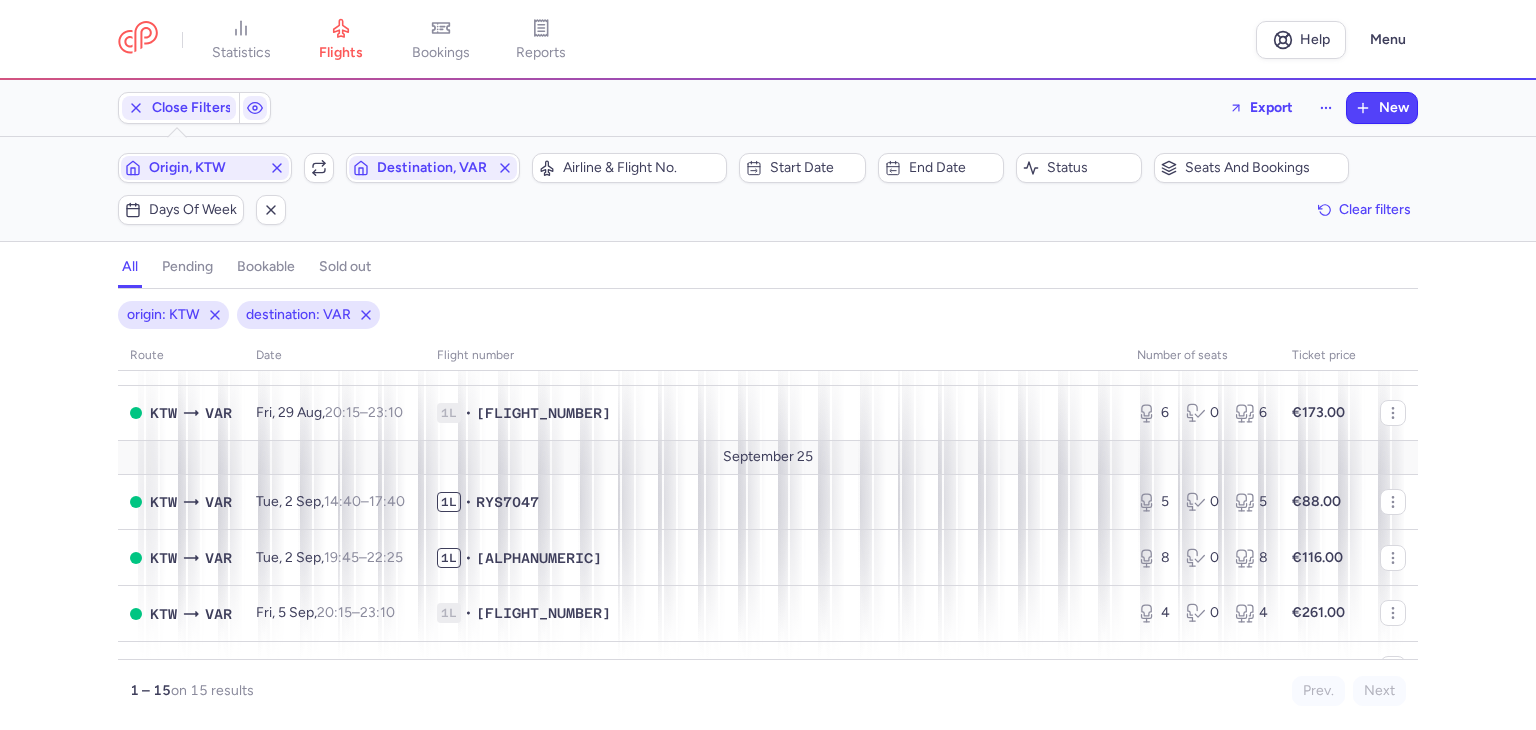 scroll, scrollTop: 500, scrollLeft: 0, axis: vertical 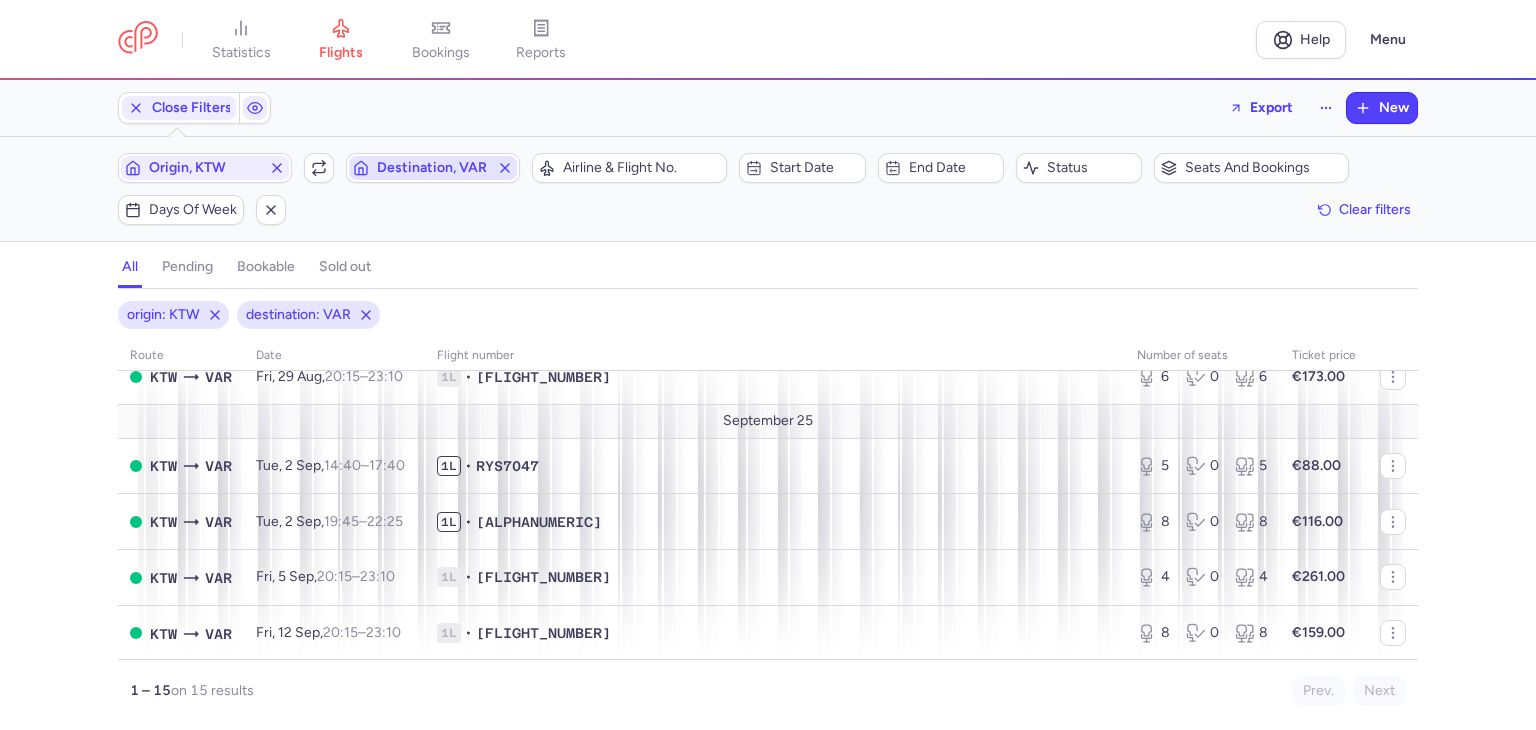 click 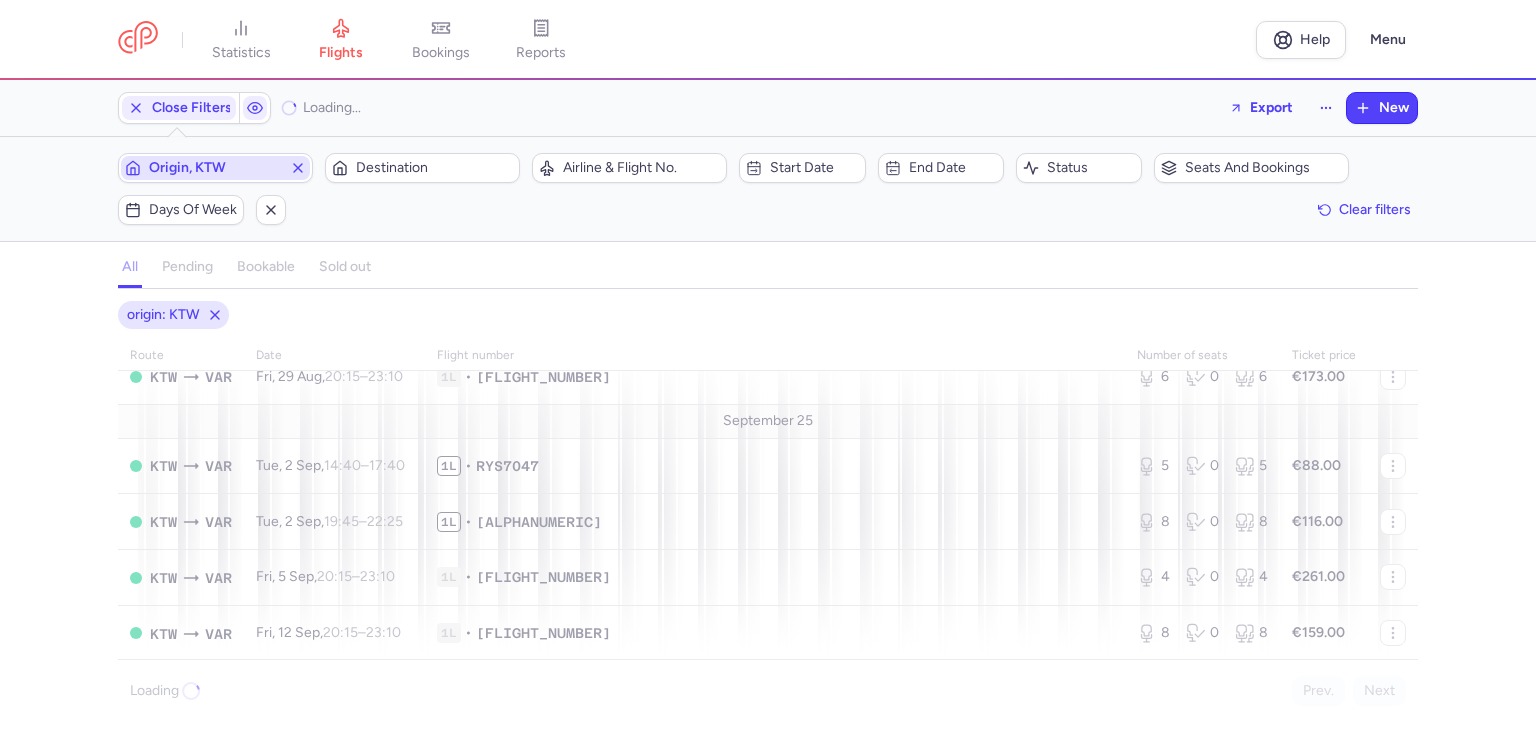 click 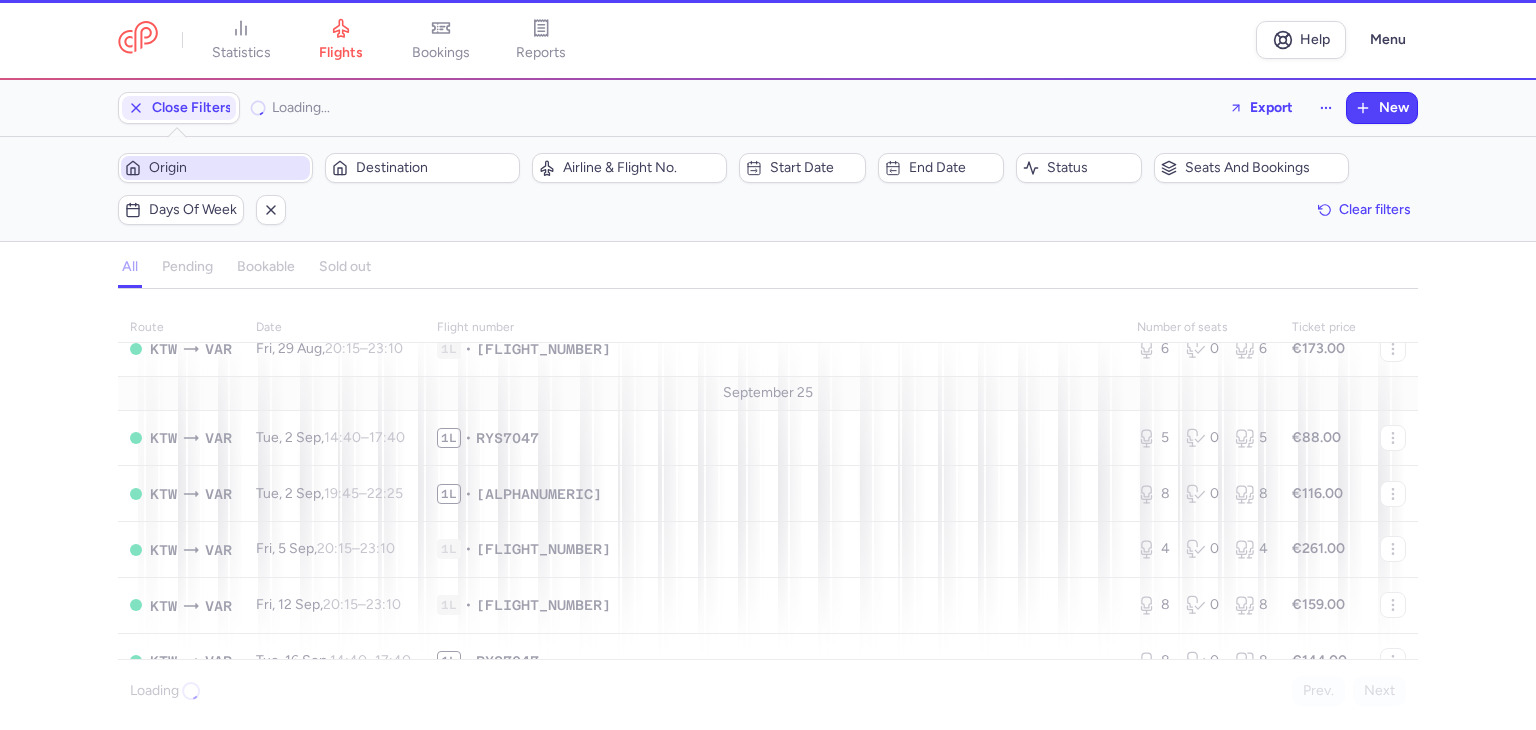 click on "Origin" at bounding box center (227, 168) 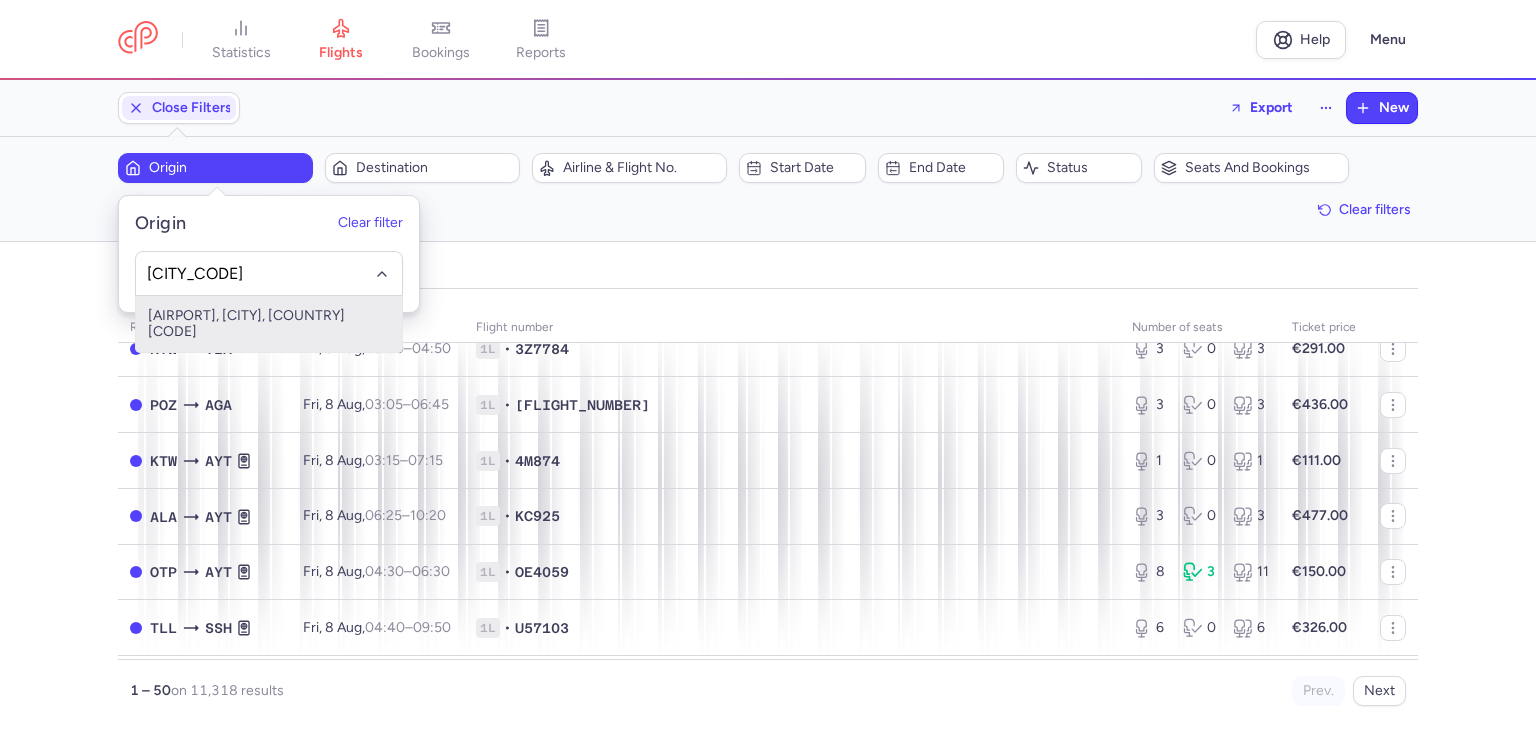drag, startPoint x: 230, startPoint y: 319, endPoint x: 258, endPoint y: 297, distance: 35.608986 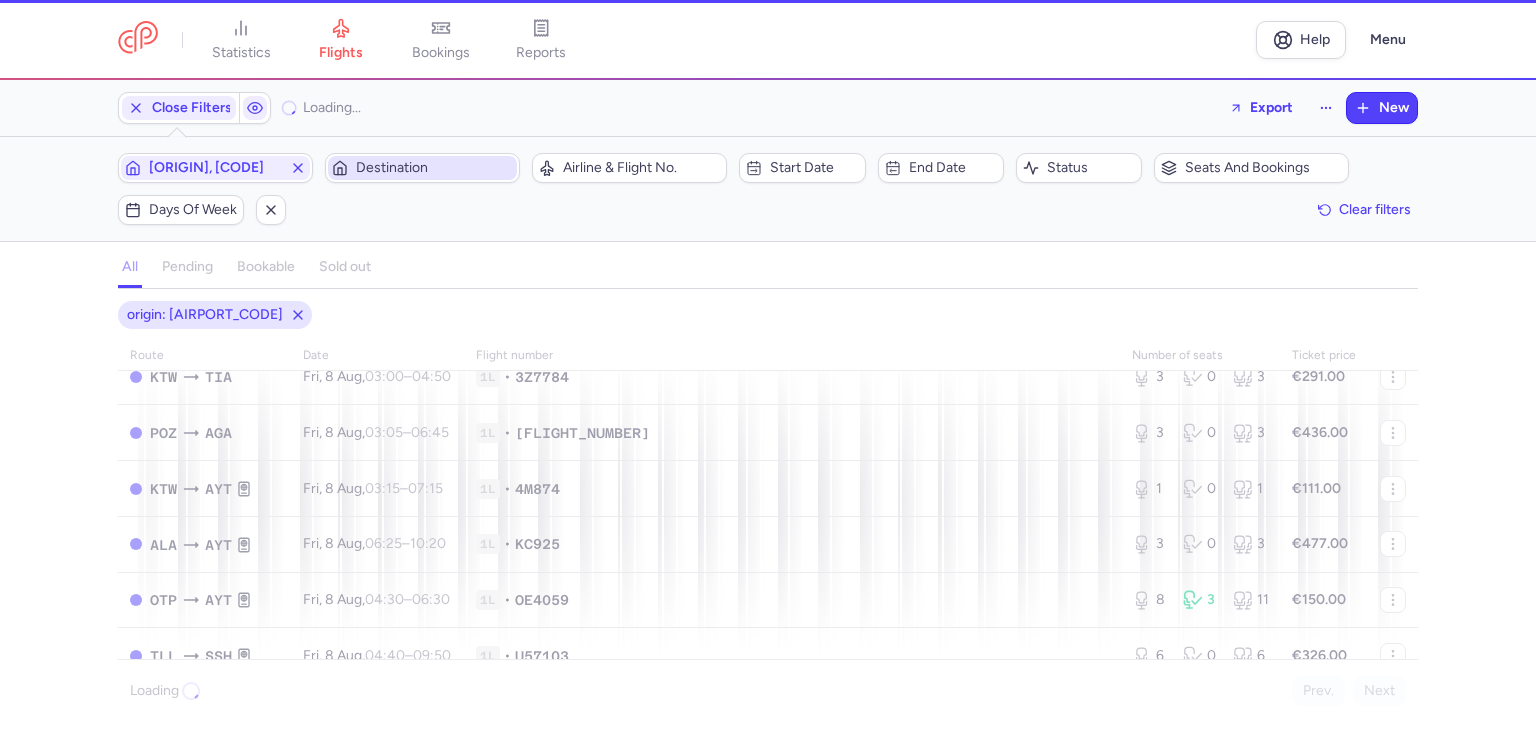 click on "Destination" at bounding box center [434, 168] 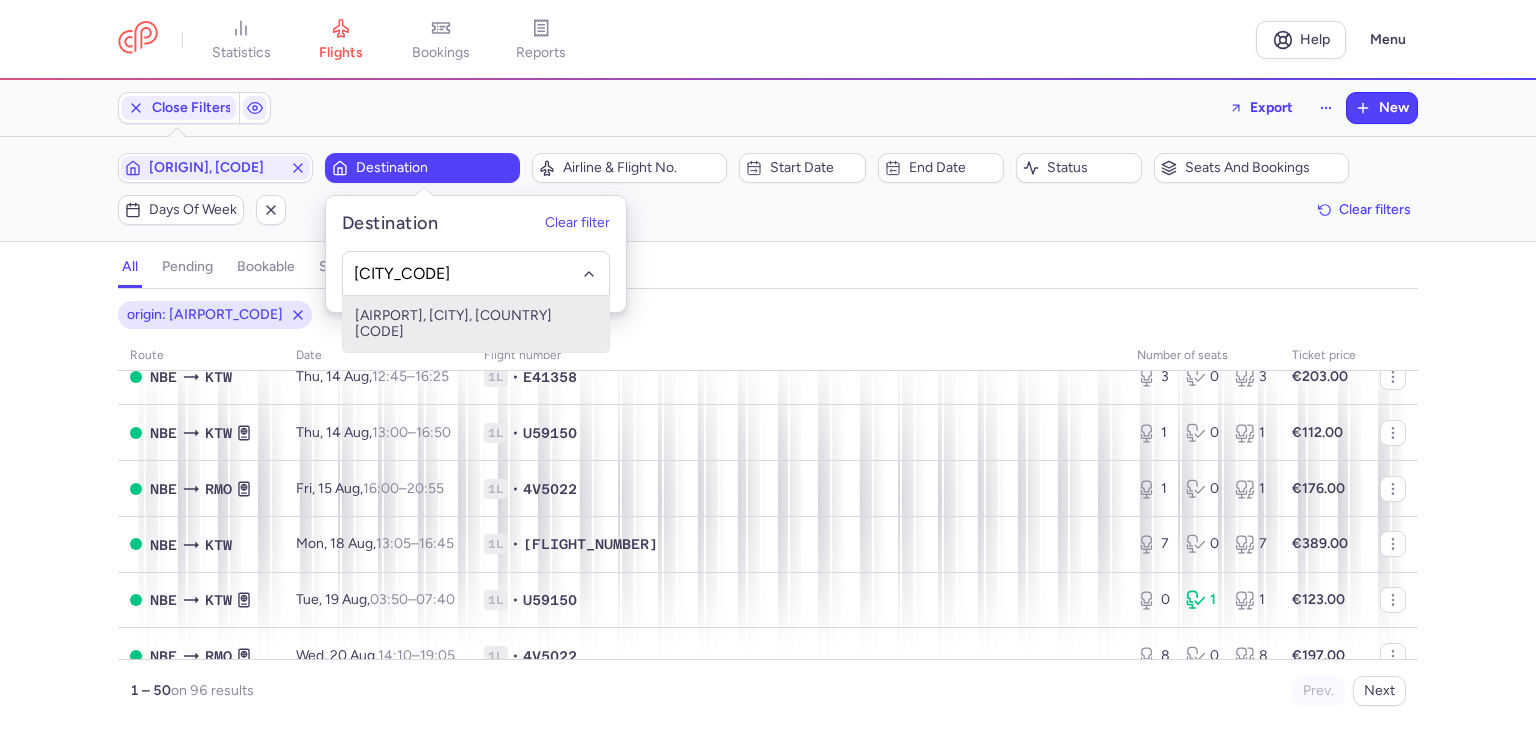 click on "[AIRPORT], [CITY], [COUNTRY] [CODE]" at bounding box center (476, 324) 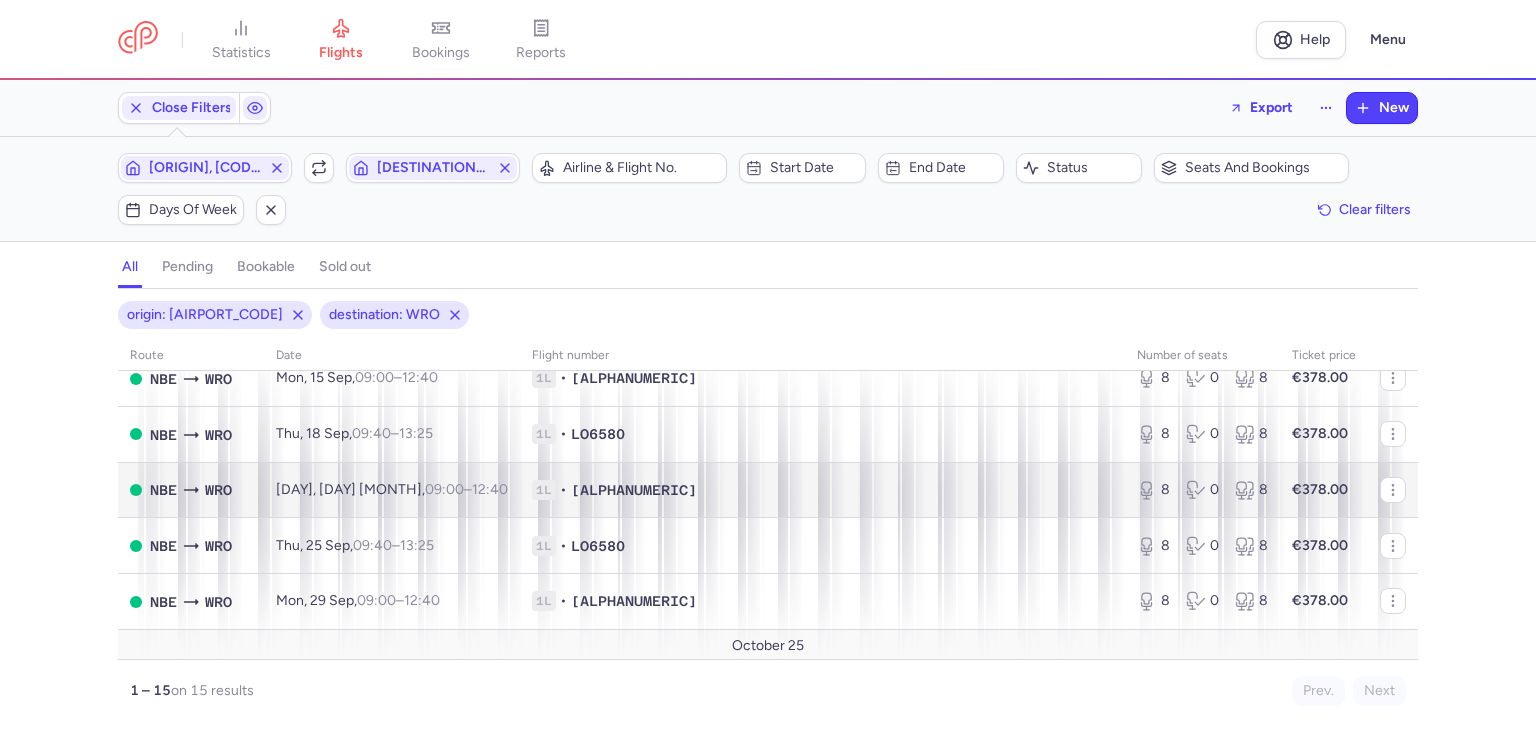 scroll, scrollTop: 0, scrollLeft: 0, axis: both 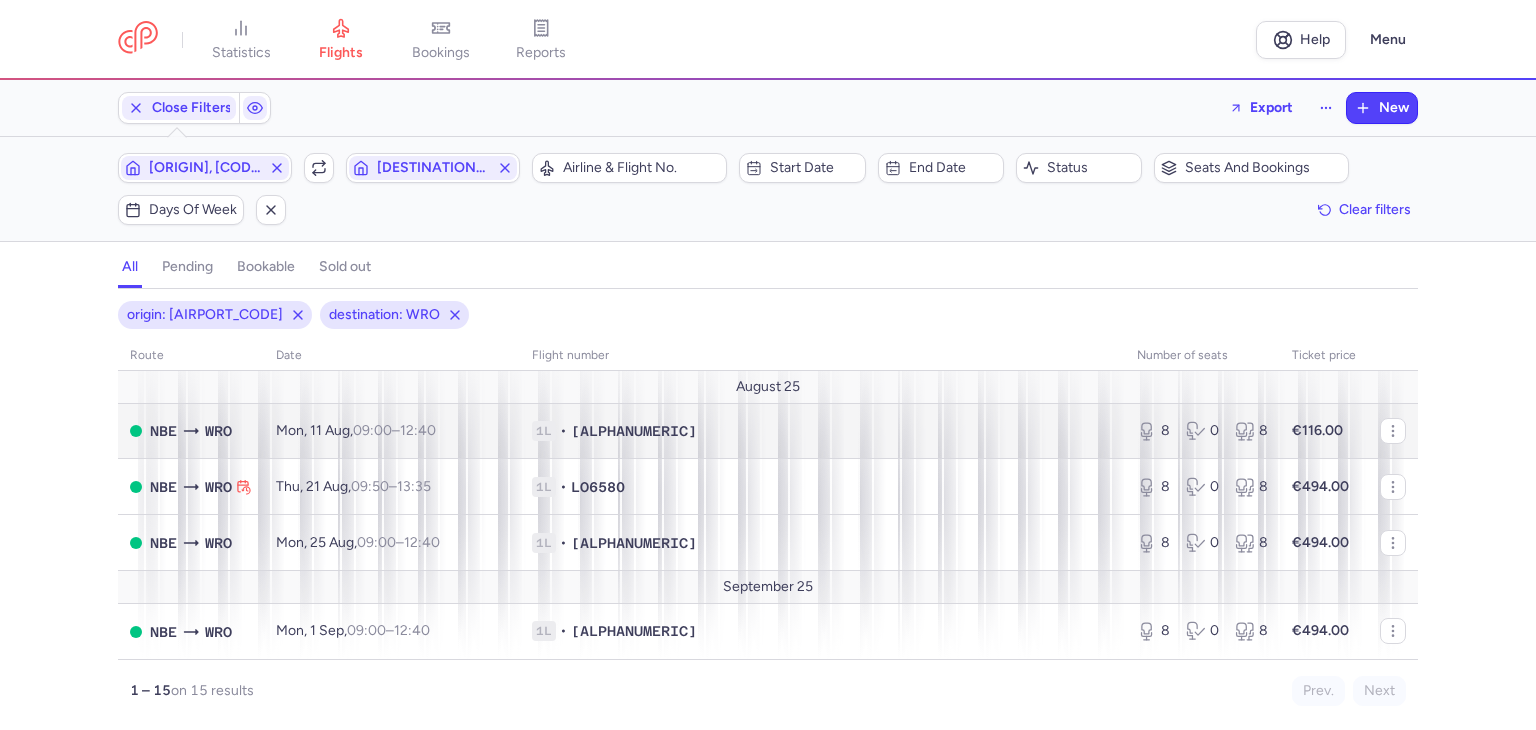 type 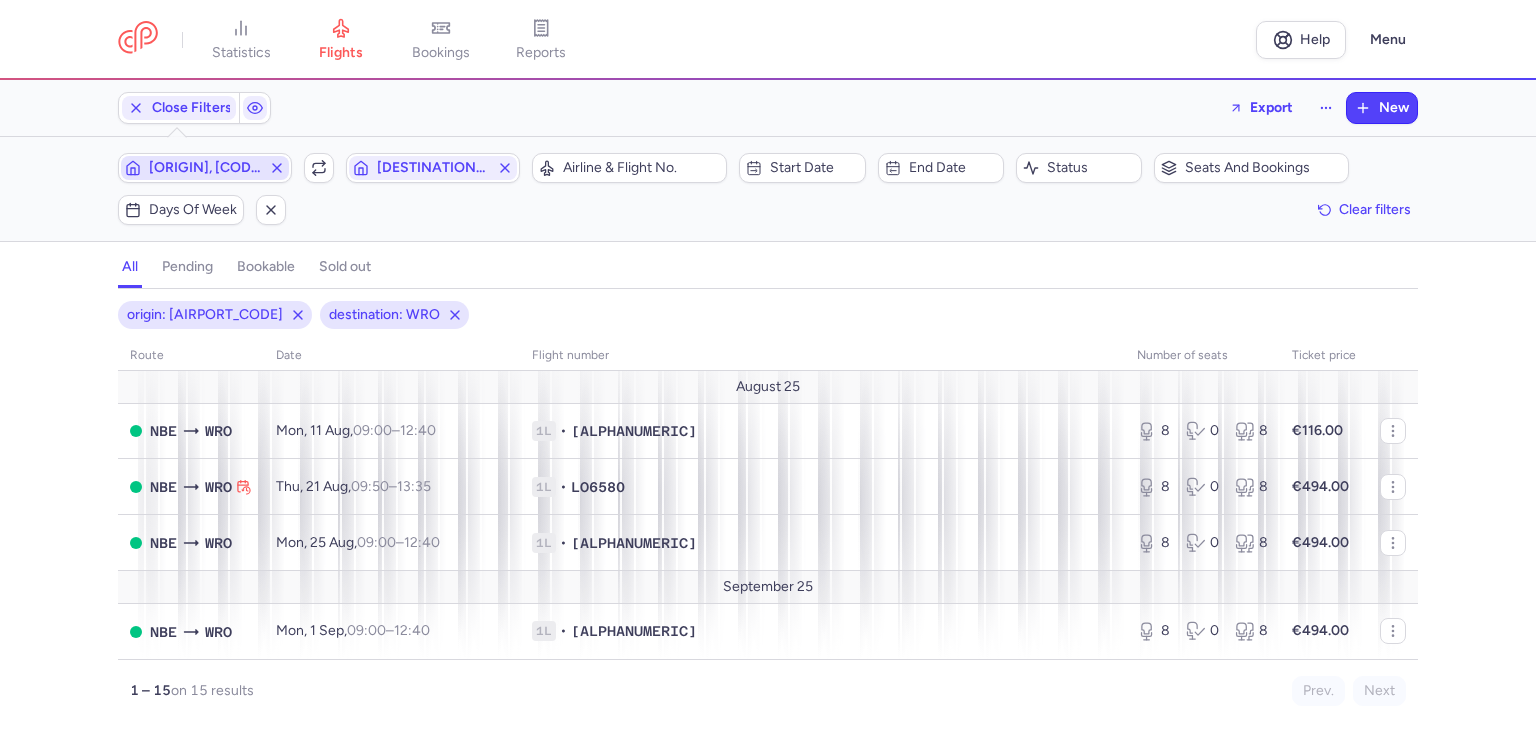 click 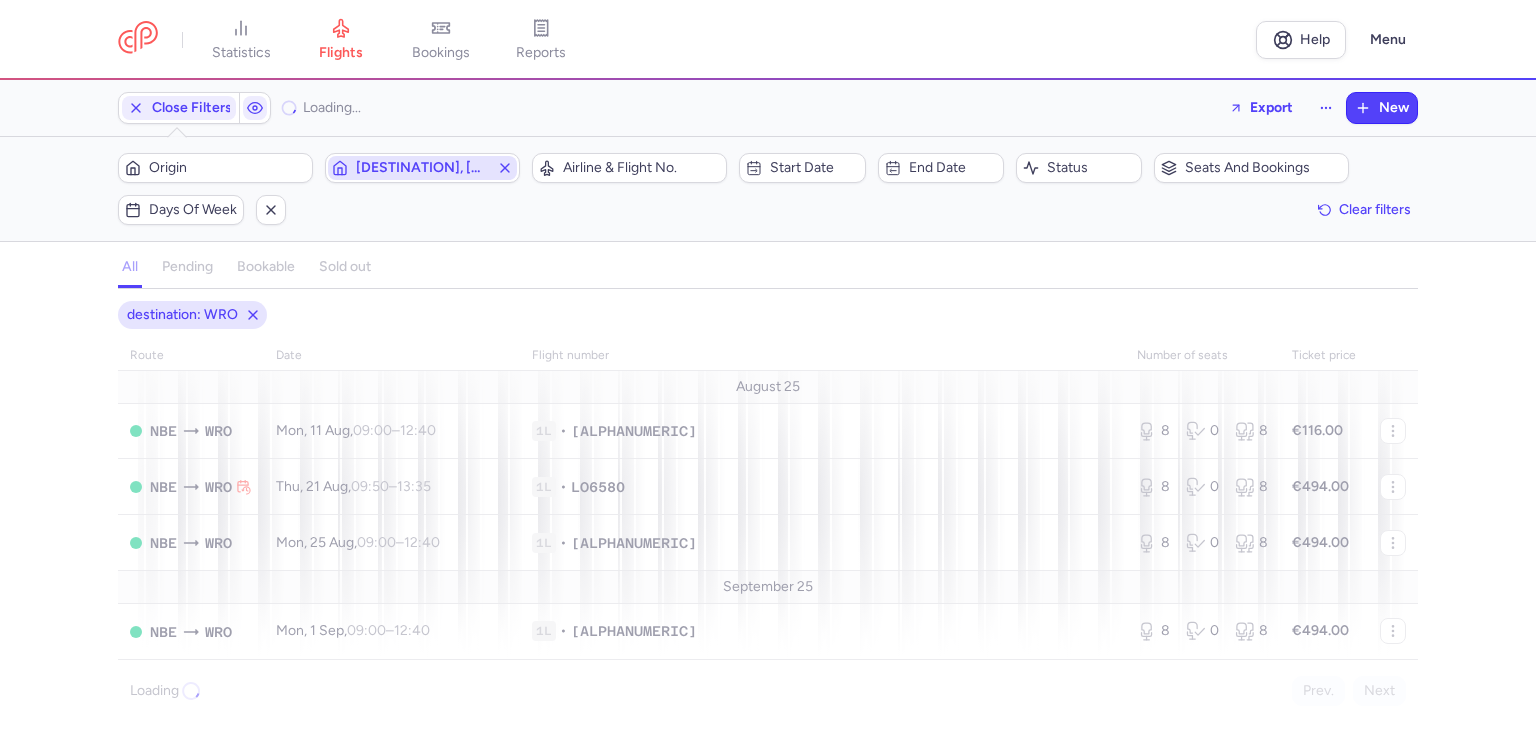 click 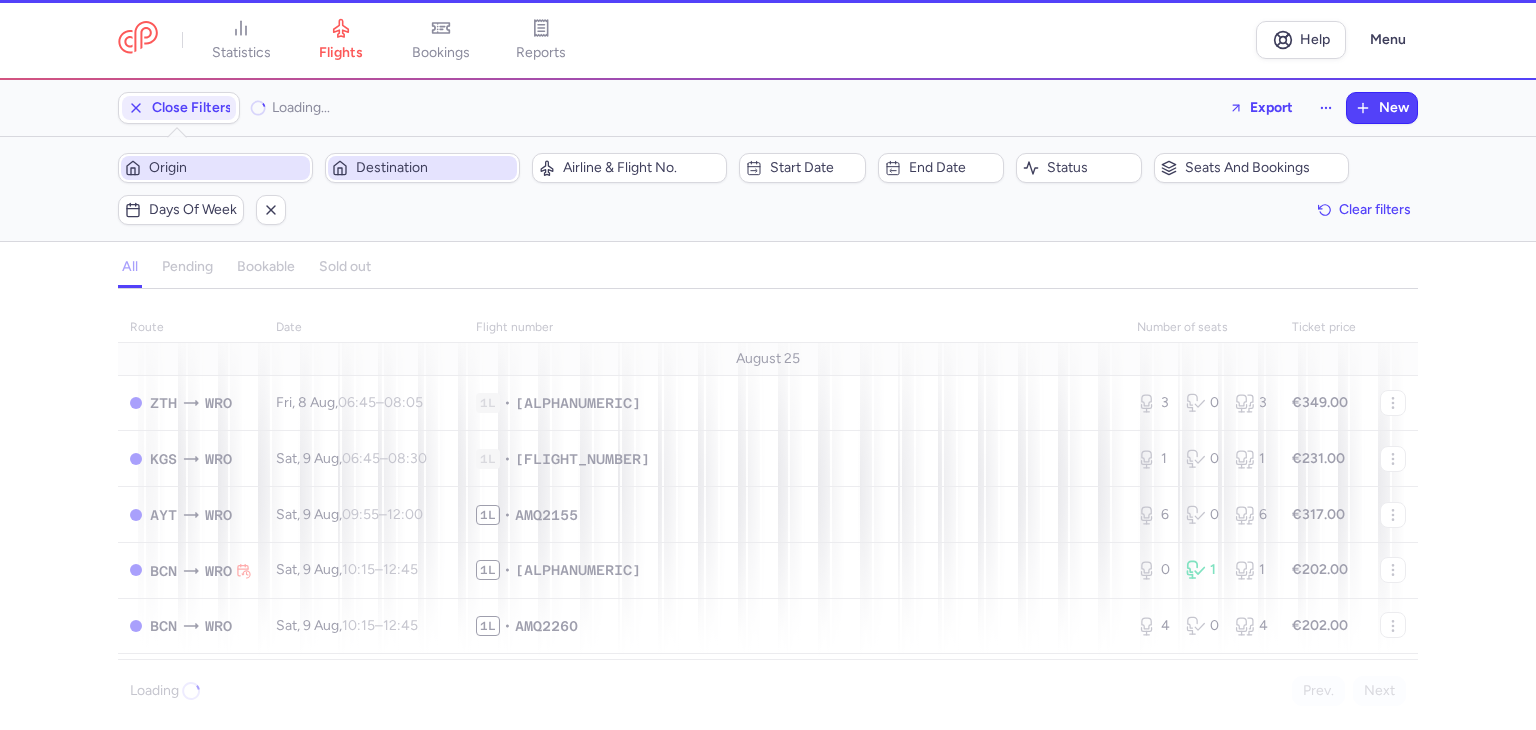 click on "Origin" at bounding box center (227, 168) 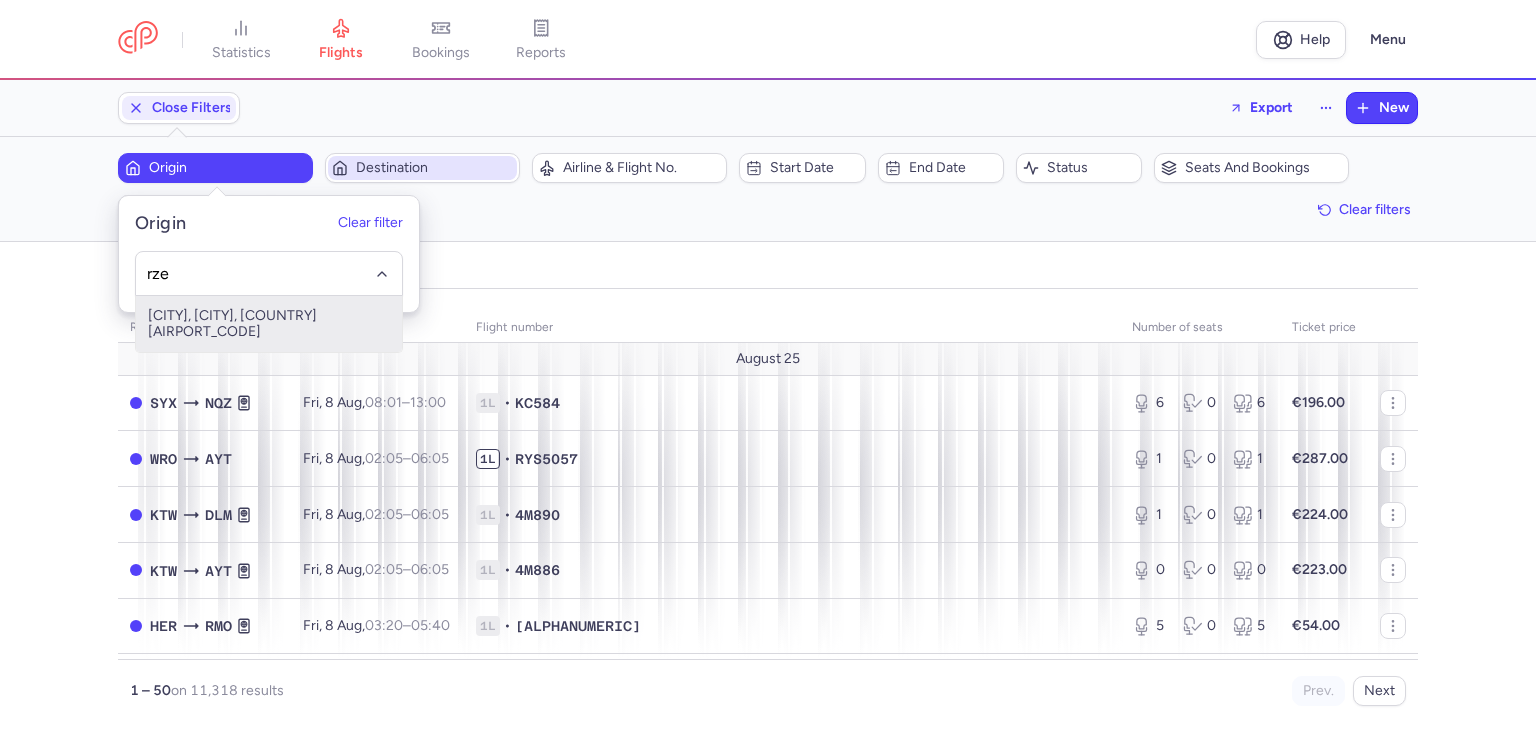 click on "[CITY], [CITY], [COUNTRY] [AIRPORT_CODE]" at bounding box center (269, 324) 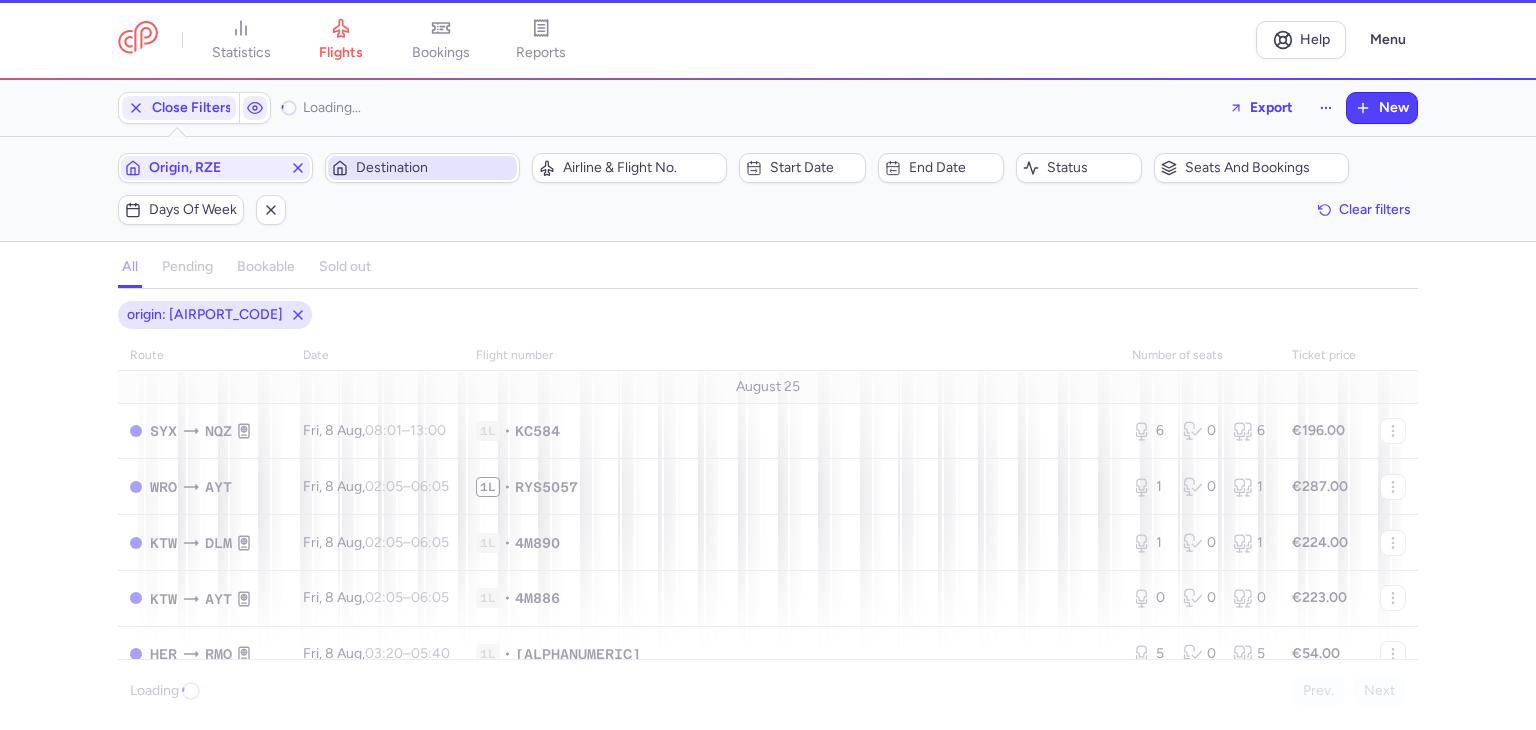 click on "Destination" at bounding box center [434, 168] 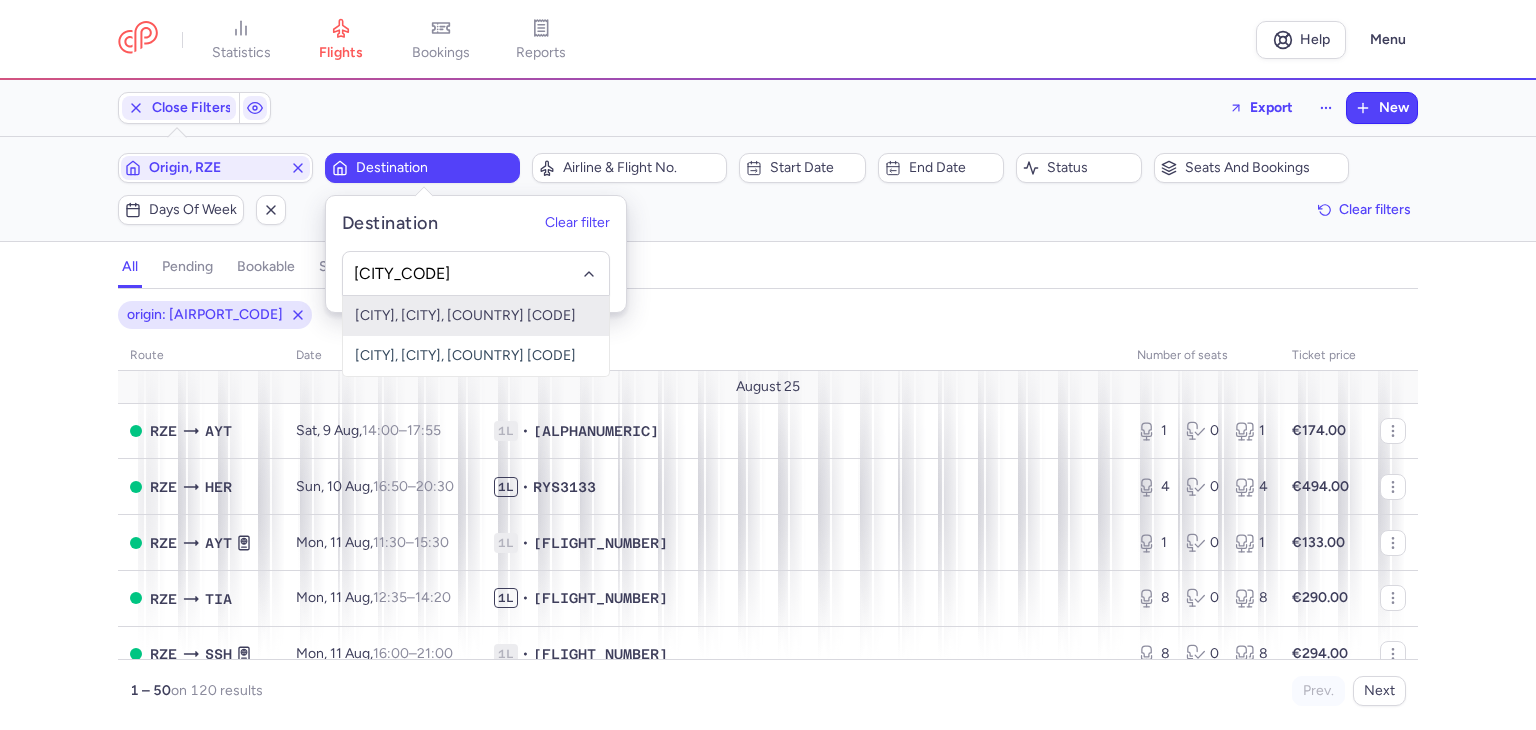 click on "[CITY], [CITY], [COUNTRY] [CODE]" at bounding box center [476, 316] 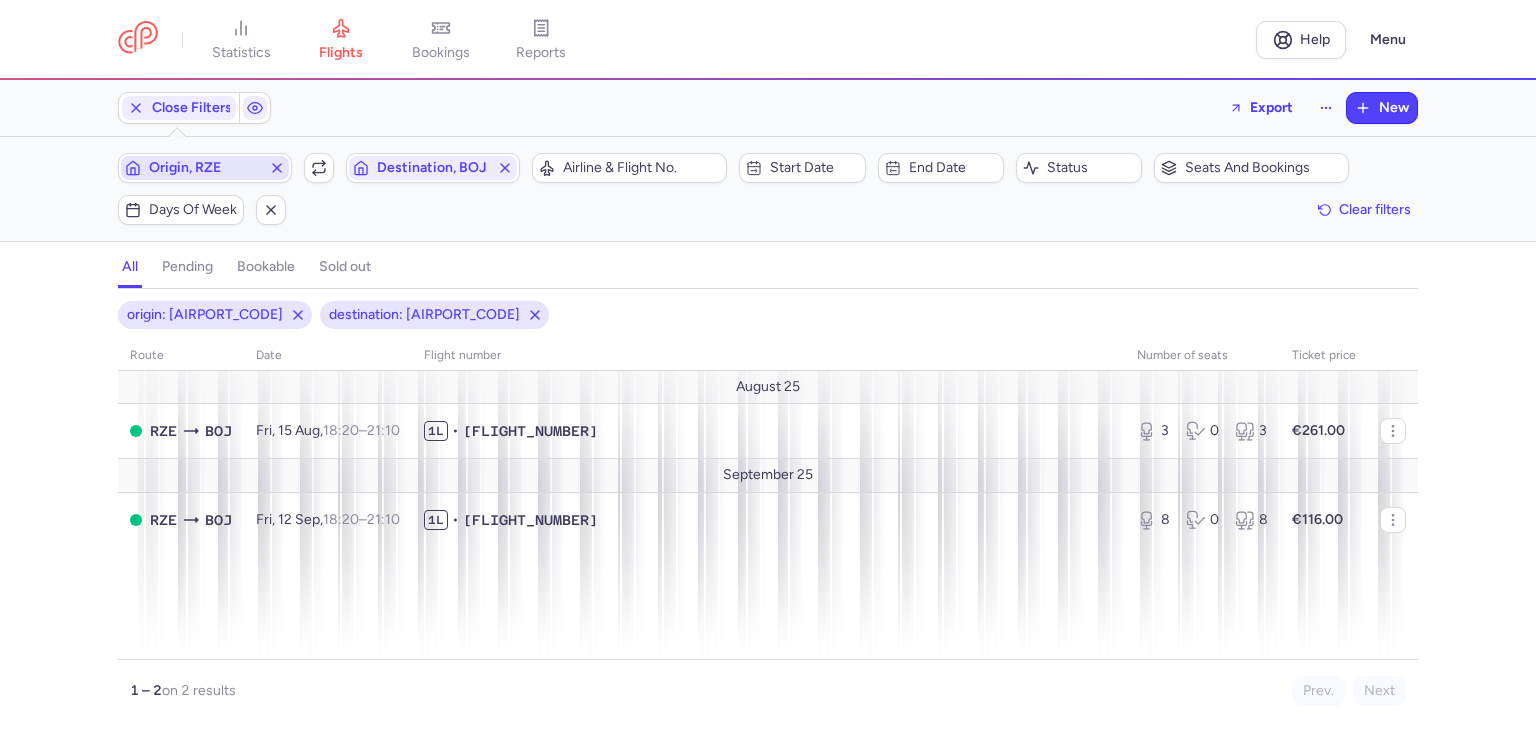 click 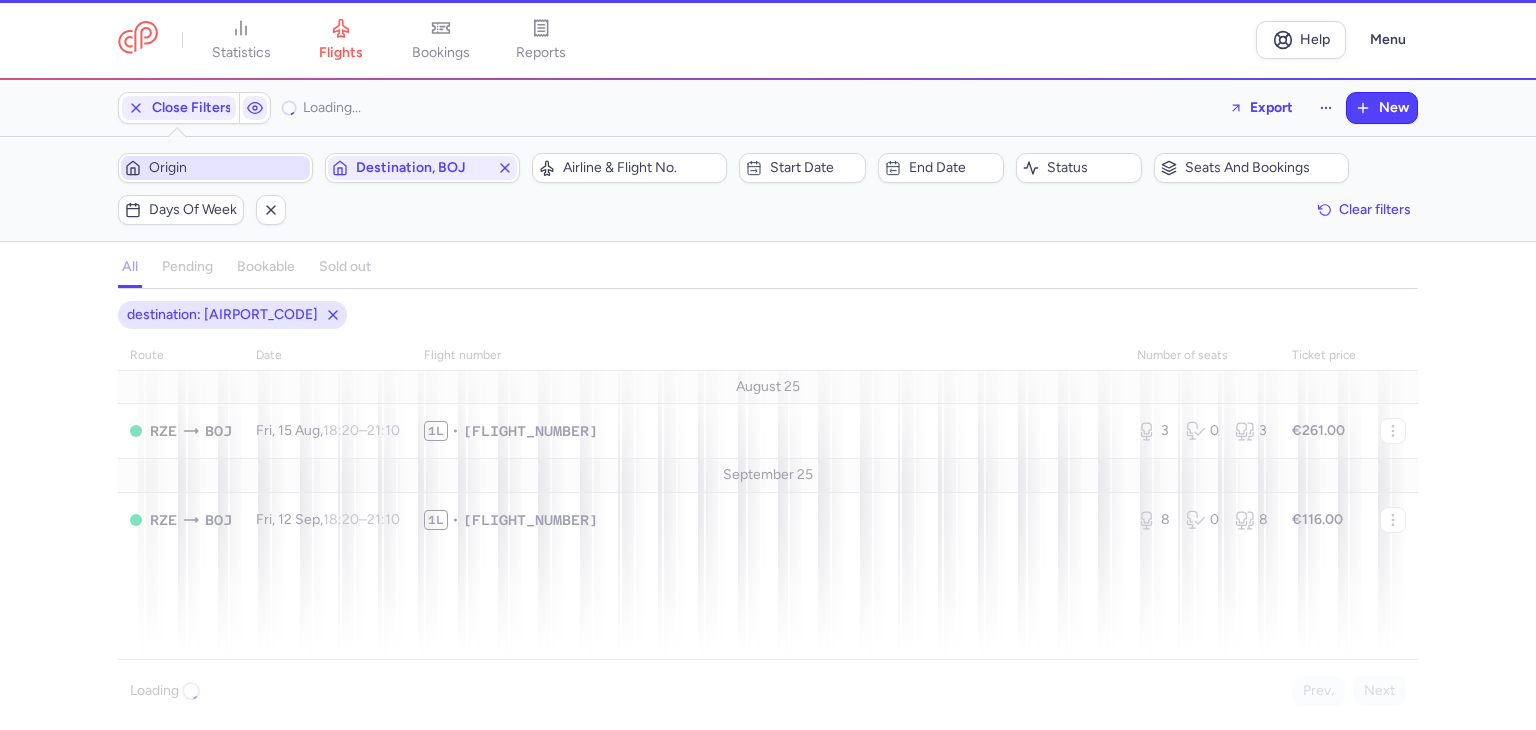 click on "Origin" at bounding box center [227, 168] 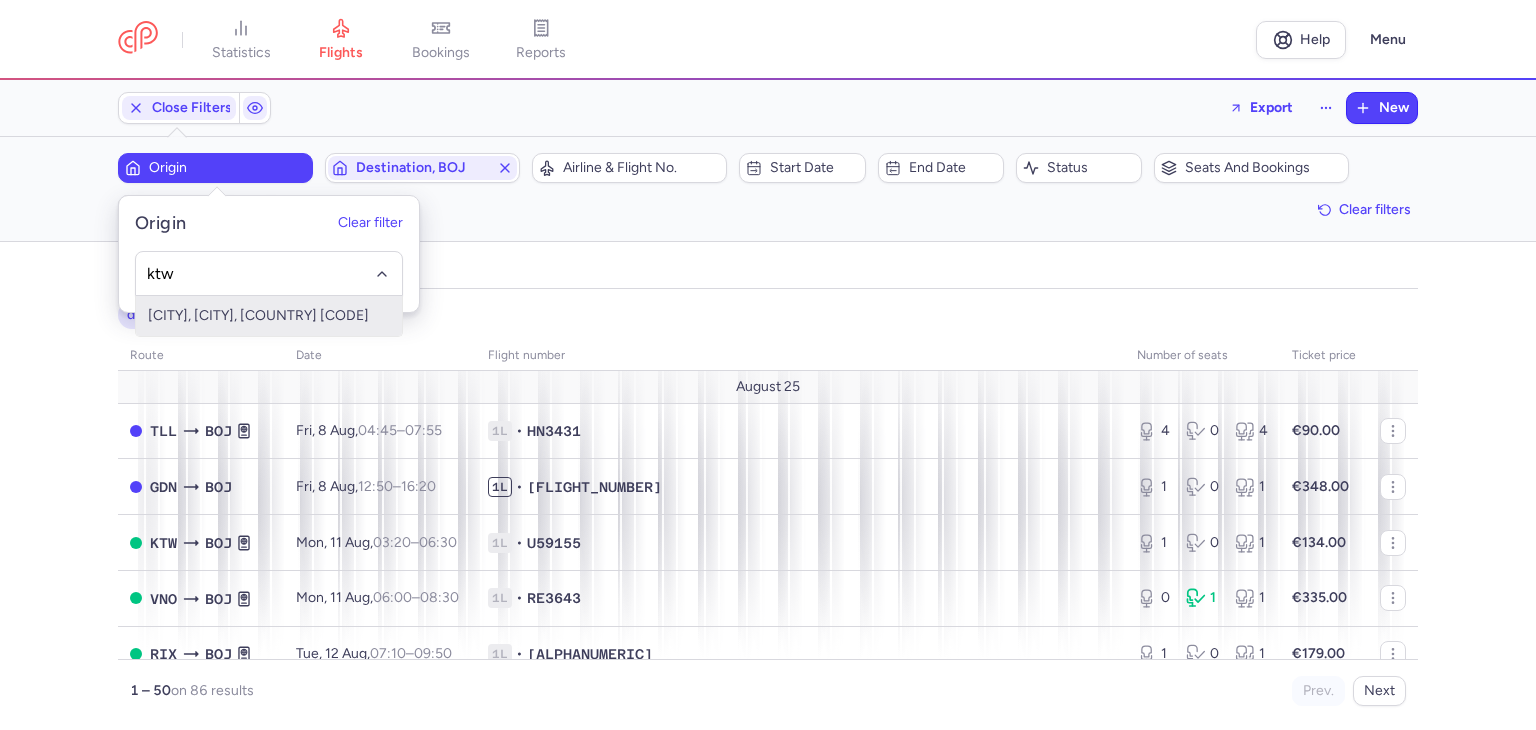 click on "[CITY], [CITY], [COUNTRY] [CODE]" at bounding box center (269, 316) 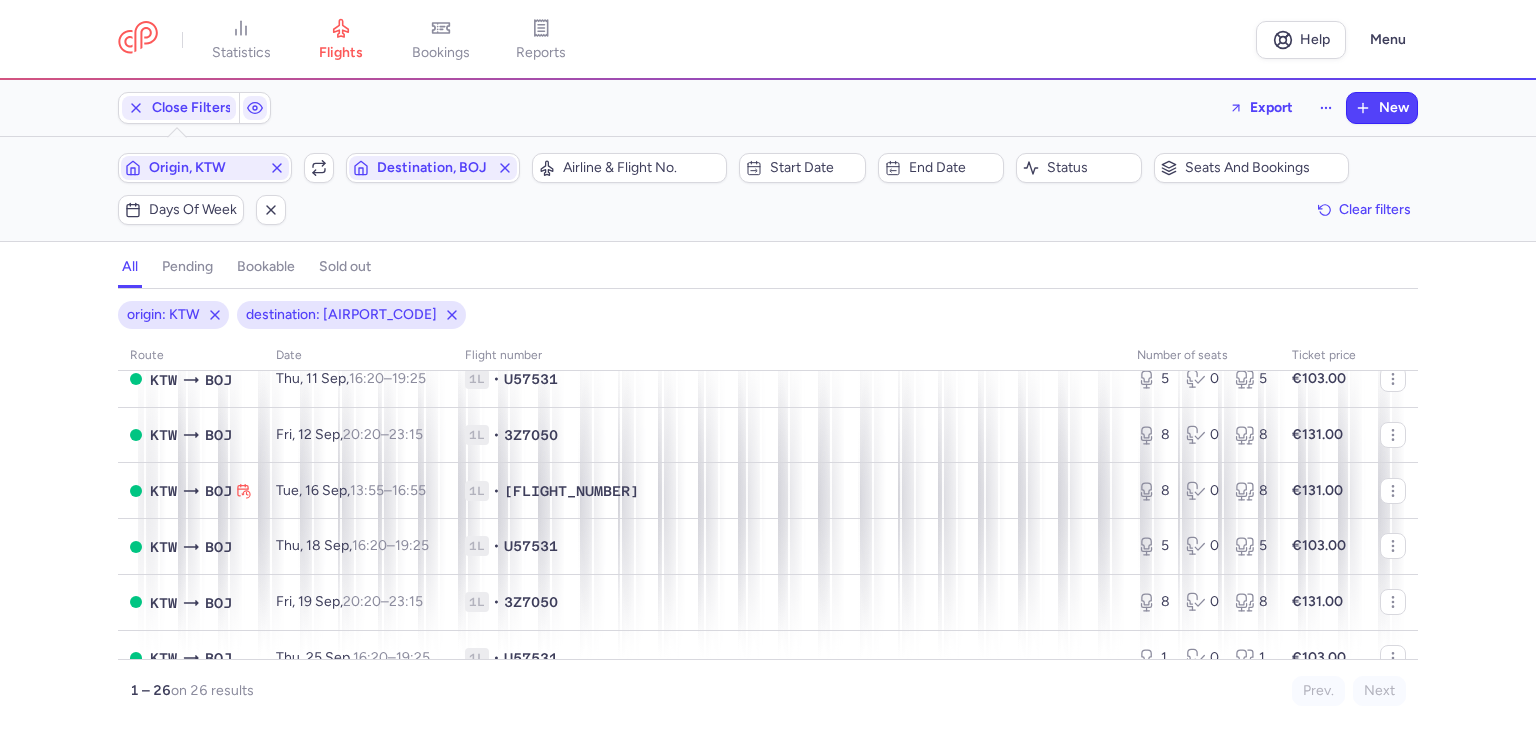 scroll, scrollTop: 1100, scrollLeft: 0, axis: vertical 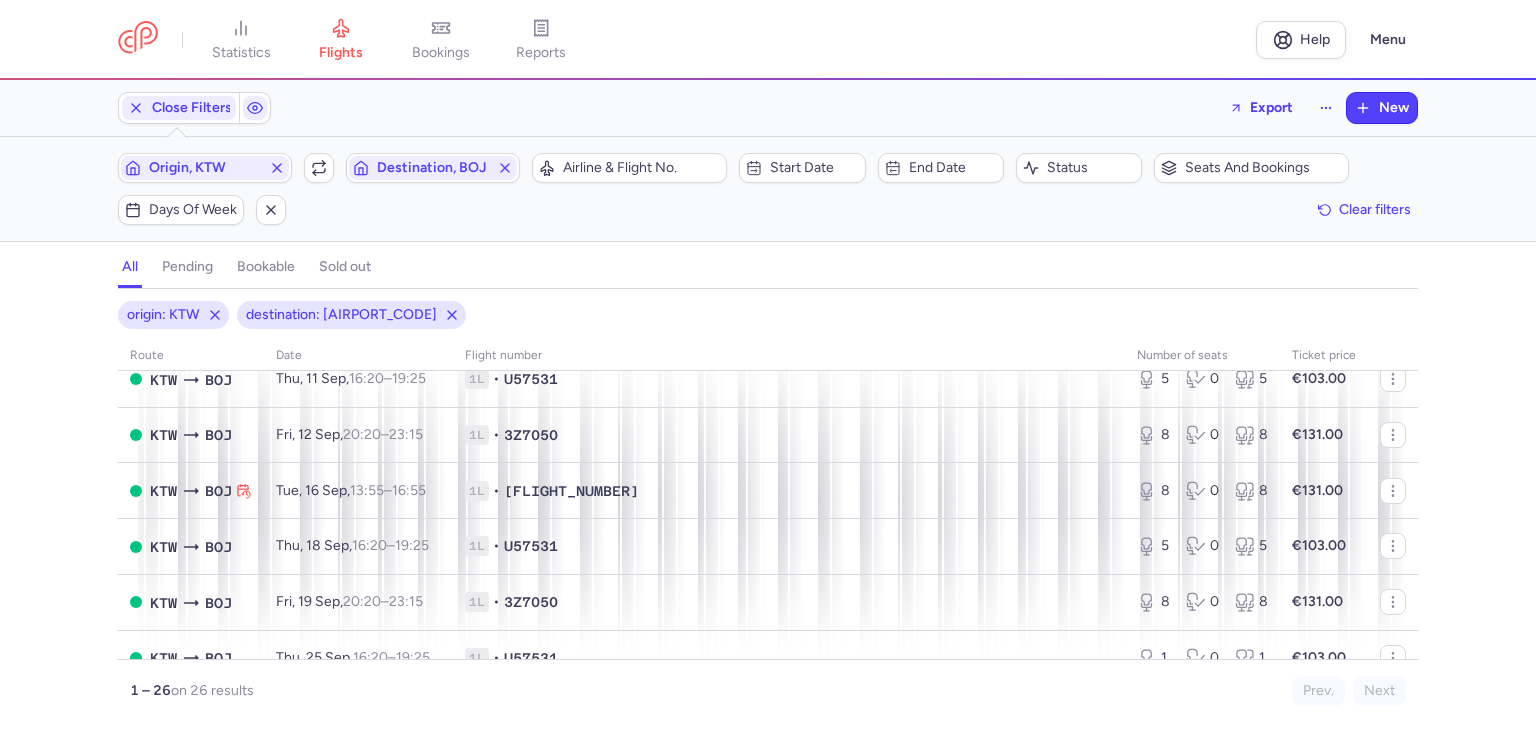 click on "origin: [AIRPORT_CODE] destination: [AIRPORT_CODE] route date Flight number number of seats Ticket price [DATE] [AIRPORT_CODE] [AIRPORT_CODE] [DAY], [DATE], [TIME] – [TIME] +0 [AIRLINE] • [FLIGHT_NUMBER] [NUMBER] [NUMBER] [NUMBER] [CURRENCY][PRICE] [AIRPORT_CODE] [AIRPORT_CODE] [DAY], [DATE], [TIME] – [TIME] +0 [AIRLINE] • [FLIGHT_NUMBER] [NUMBER] [NUMBER] [NUMBER] [CURRENCY][PRICE] [AIRPORT_CODE] [AIRPORT_CODE] [DAY], [DATE], [TIME] – [TIME] +0 [AIRLINE] • [FLIGHT_NUMBER] [NUMBER] [NUMBER] [NUMBER] [CURRENCY][PRICE] [AIRPORT_CODE] [AIRPORT_CODE] [DAY], [DATE], [TIME] – [TIME] +0 [AIRLINE] • [FLIGHT_NUMBER] [NUMBER] [NUMBER] [NUMBER] [CURRENCY][PRICE] [AIRPORT_CODE] [AIRPORT_CODE] [DAY], [DATE], [TIME] – [TIME] +0 [AIRLINE] • [FLIGHT_NUMBER] [NUMBER] [NUMBER] [NUMBER] [CURRENCY][PRICE] [AIRPORT_CODE] [AIRPORT_CODE] [DAY], [DATE], [TIME] – [TIME] +0 [AIRLINE] • [FLIGHT_NUMBER] [NUMBER] [NUMBER] [NUMBER] [CURRENCY][PRICE] [AIRPORT_CODE] [AIRPORT_CODE] [DAY], [DATE], [TIME] – [TIME] +0 [AIRLINE] • [FLIGHT_NUMBER] [NUMBER] [NUMBER] [NUMBER] [CURRENCY][PRICE] [AIRPORT_CODE] [AIRPORT_CODE] [DAY], [DATE], [TIME] – [TIME] +0 [AIRLINE] • [FLIGHT_NUMBER] [NUMBER] [NUMBER] [NUMBER] [CURRENCY][PRICE] [AIRPORT_CODE] [AIRPORT_CODE] [DAY], [DATE], [TIME] – [TIME] +0 [AIRLINE] • [FLIGHT_NUMBER] [NUMBER] [NUMBER] [NUMBER] [CURRENCY][PRICE] [AIRPORT_CODE] [AIRPORT_CODE] [DAY], [DATE], [TIME] – [TIME] +0 [AIRLINE] • [FLIGHT_NUMBER] [NUMBER] [NUMBER] [NUMBER] [CURRENCY][PRICE] [AIRPORT_CODE] [AIRPORT_CODE] [DAY], [DATE], [TIME] – [TIME] +0 [AIRLINE] • [FLIGHT_NUMBER] [NUMBER] [NUMBER] [NUMBER] [CURRENCY][PRICE] [AIRPORT_CODE] [AIRPORT_CODE] [TIME] +0" at bounding box center (768, 515) 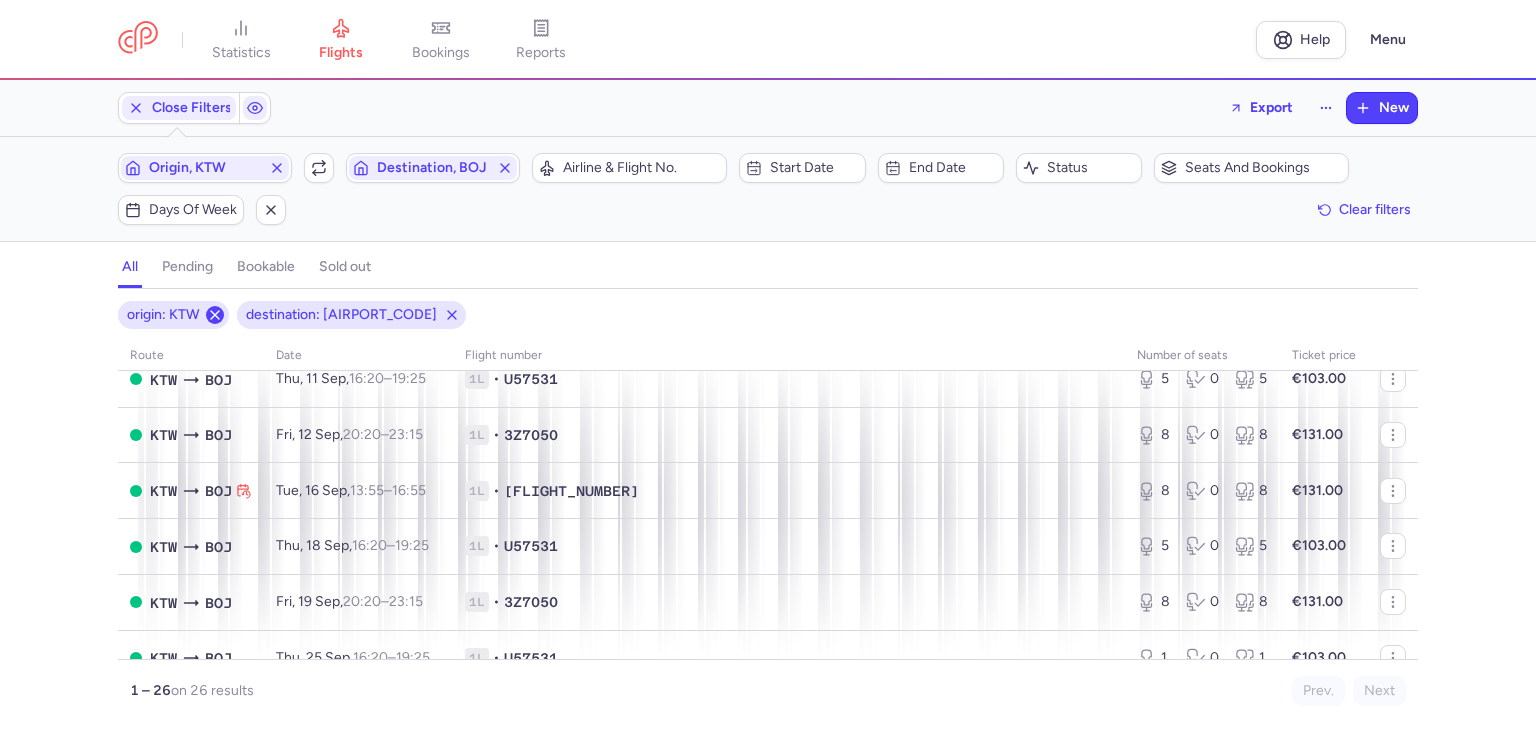 click 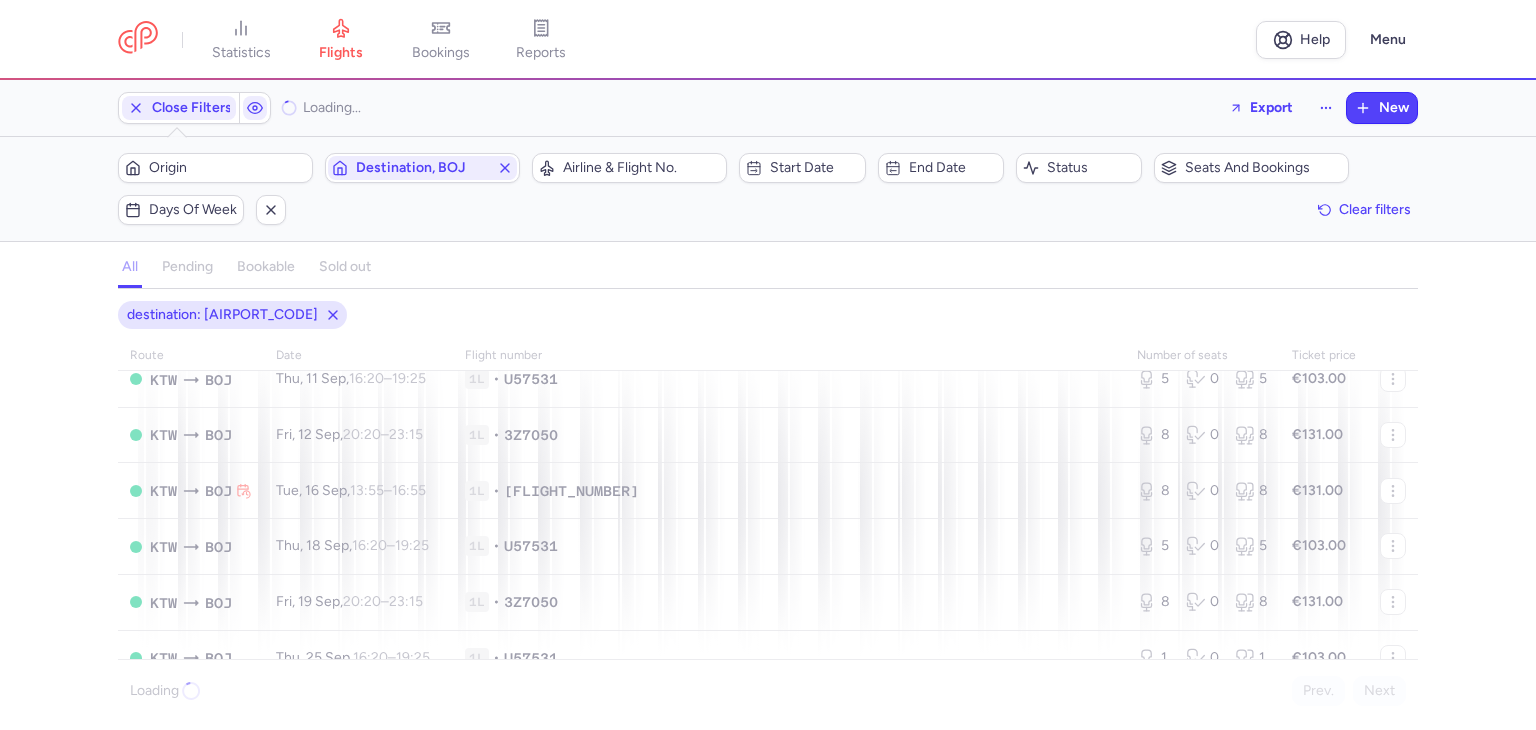 click on "destination: [AIRPORT_CODE]" 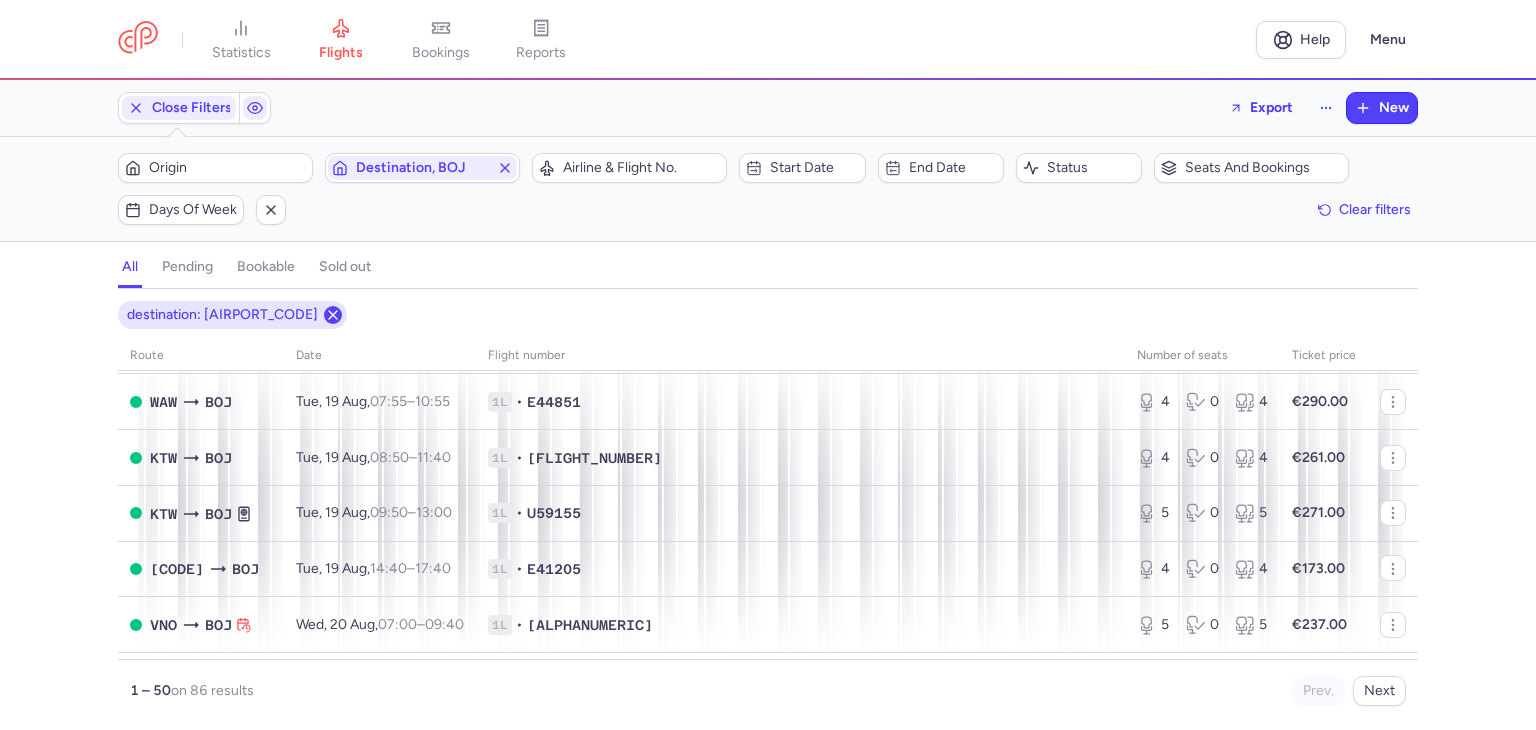 click 